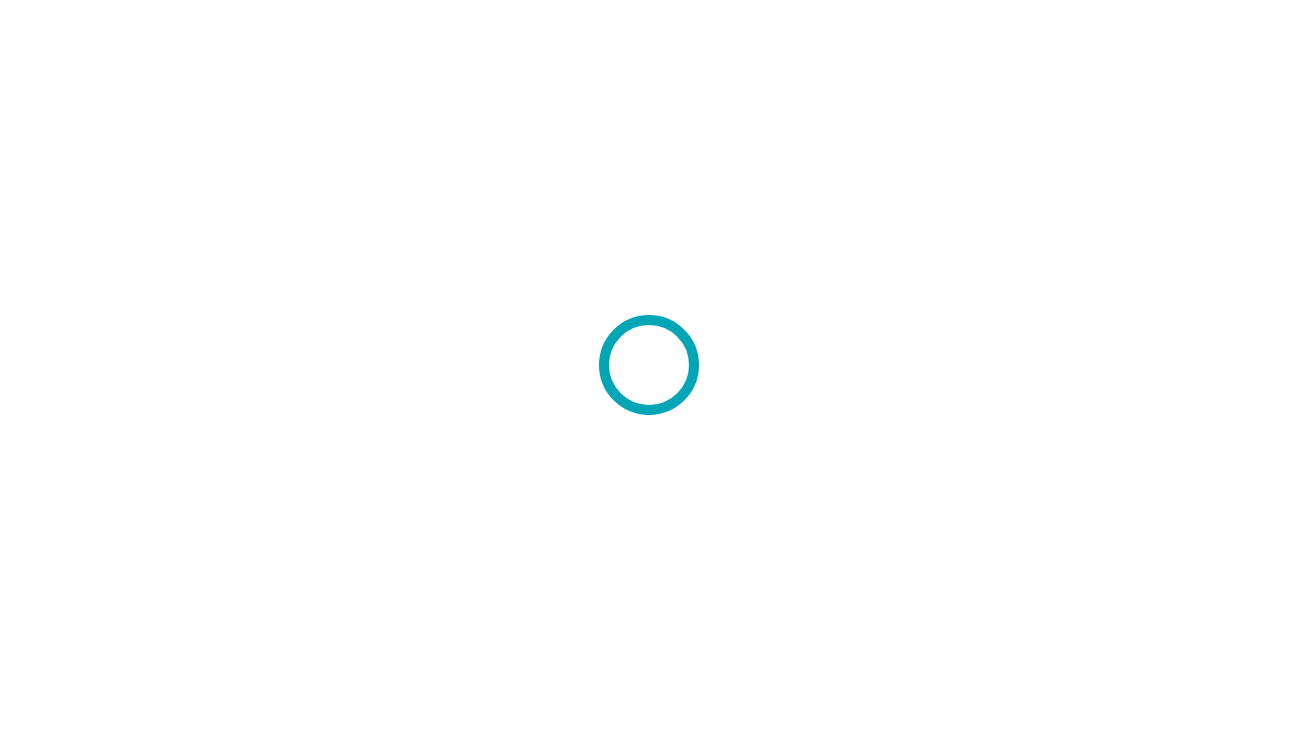 scroll, scrollTop: 0, scrollLeft: 0, axis: both 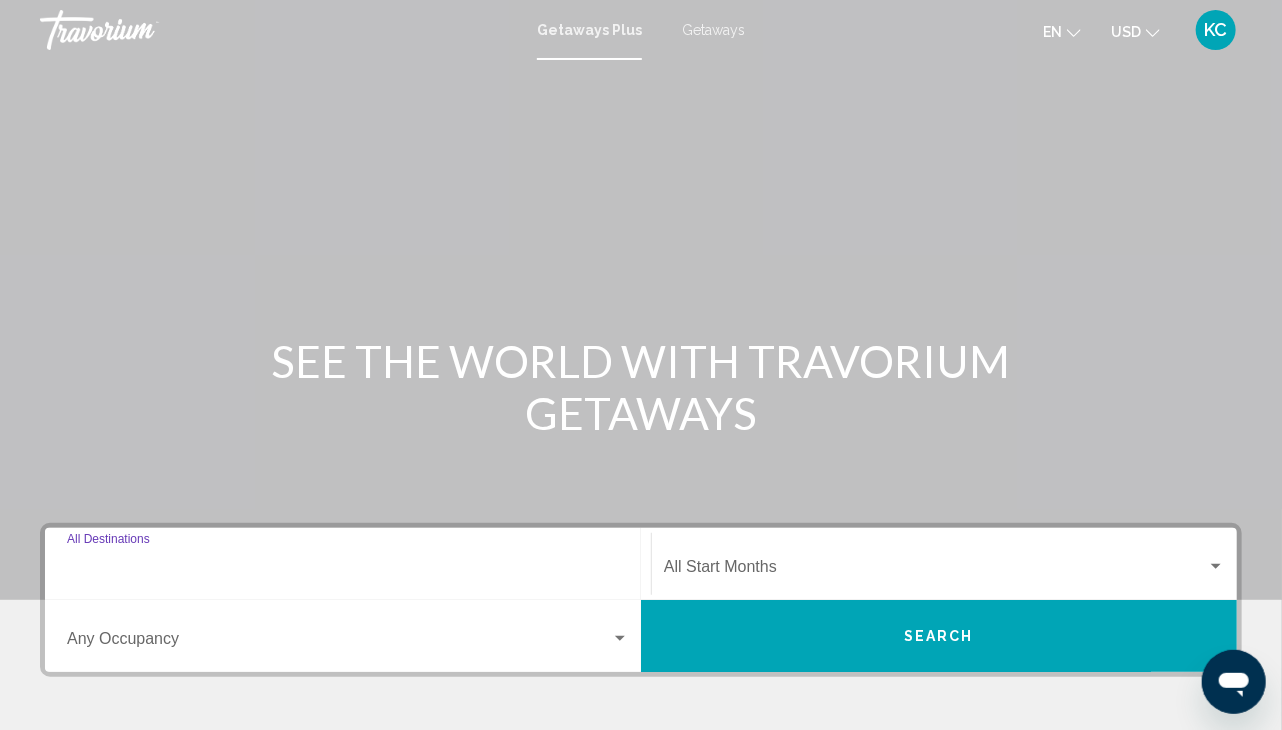 click on "Destination All Destinations" at bounding box center (348, 571) 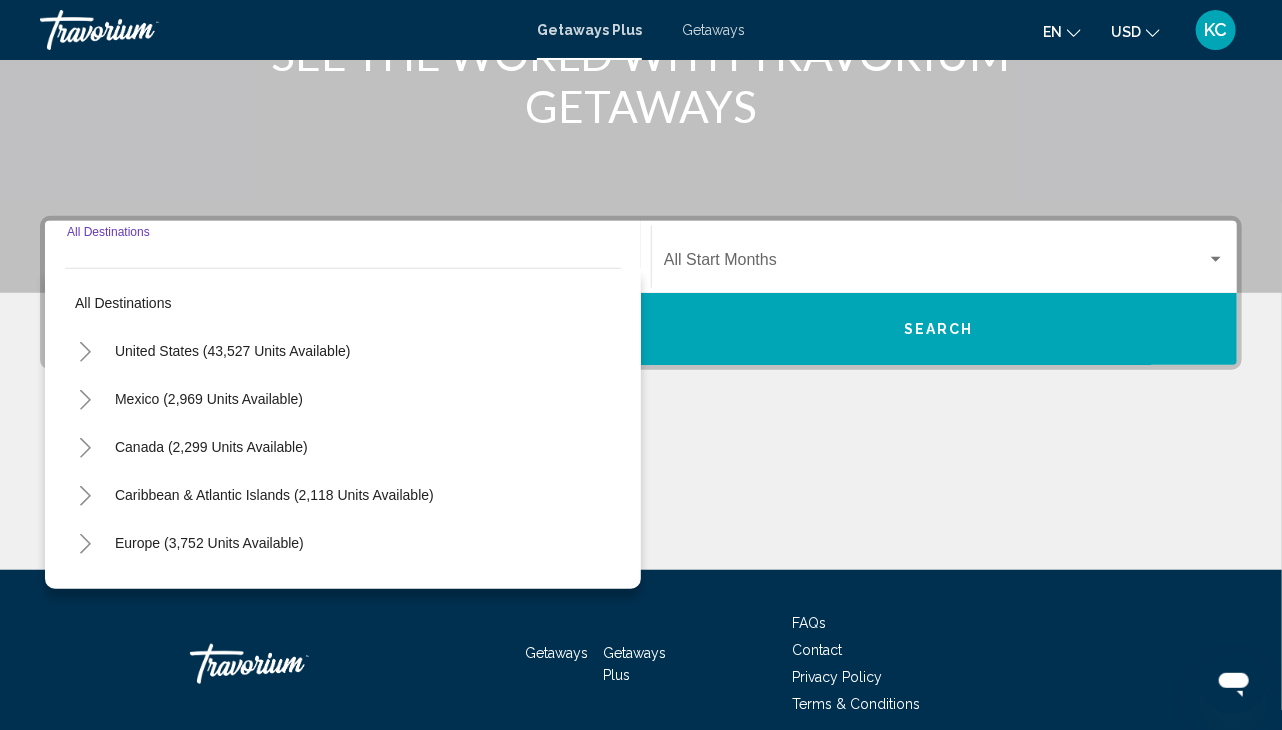 scroll, scrollTop: 391, scrollLeft: 0, axis: vertical 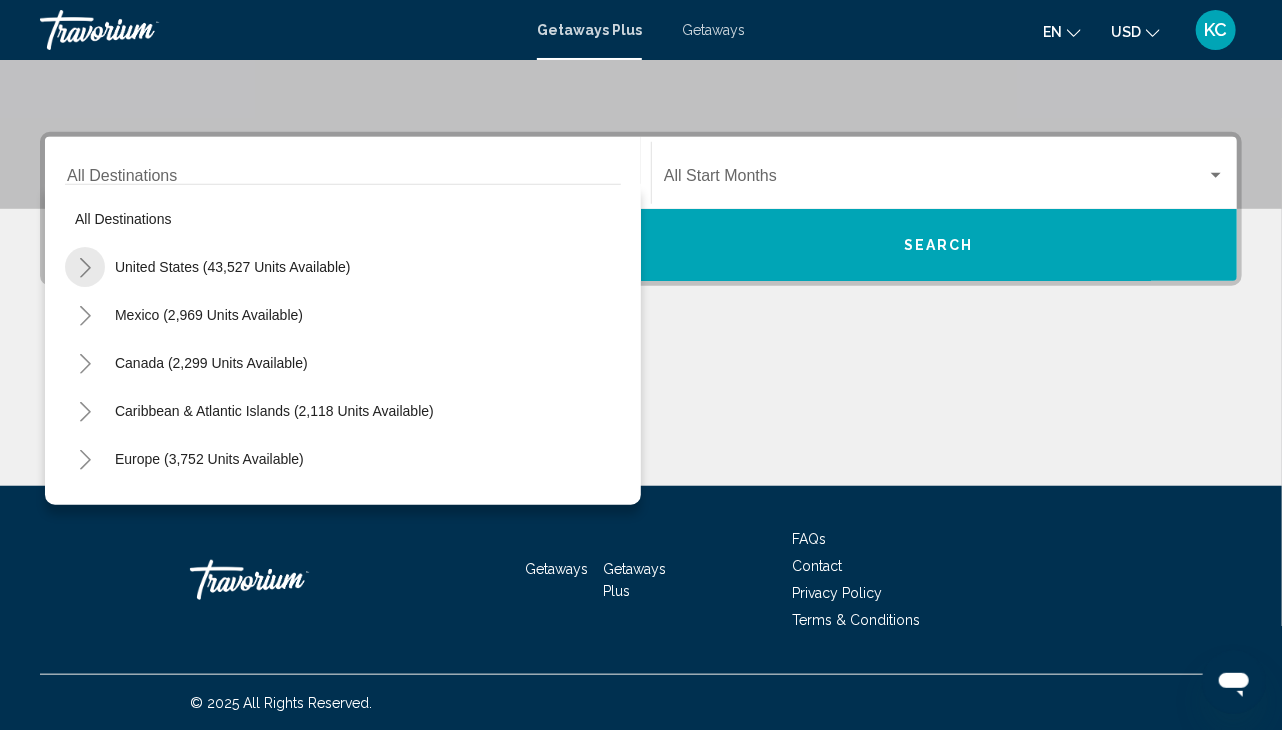 click 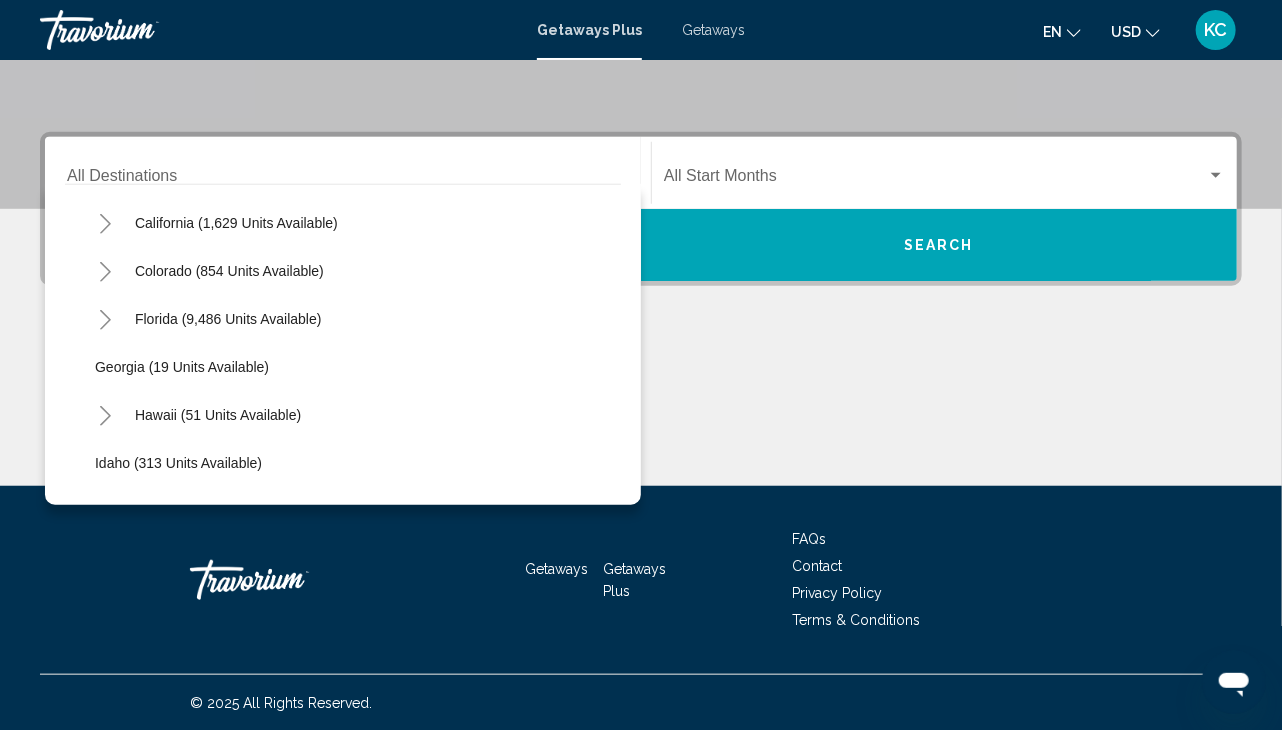 scroll, scrollTop: 196, scrollLeft: 0, axis: vertical 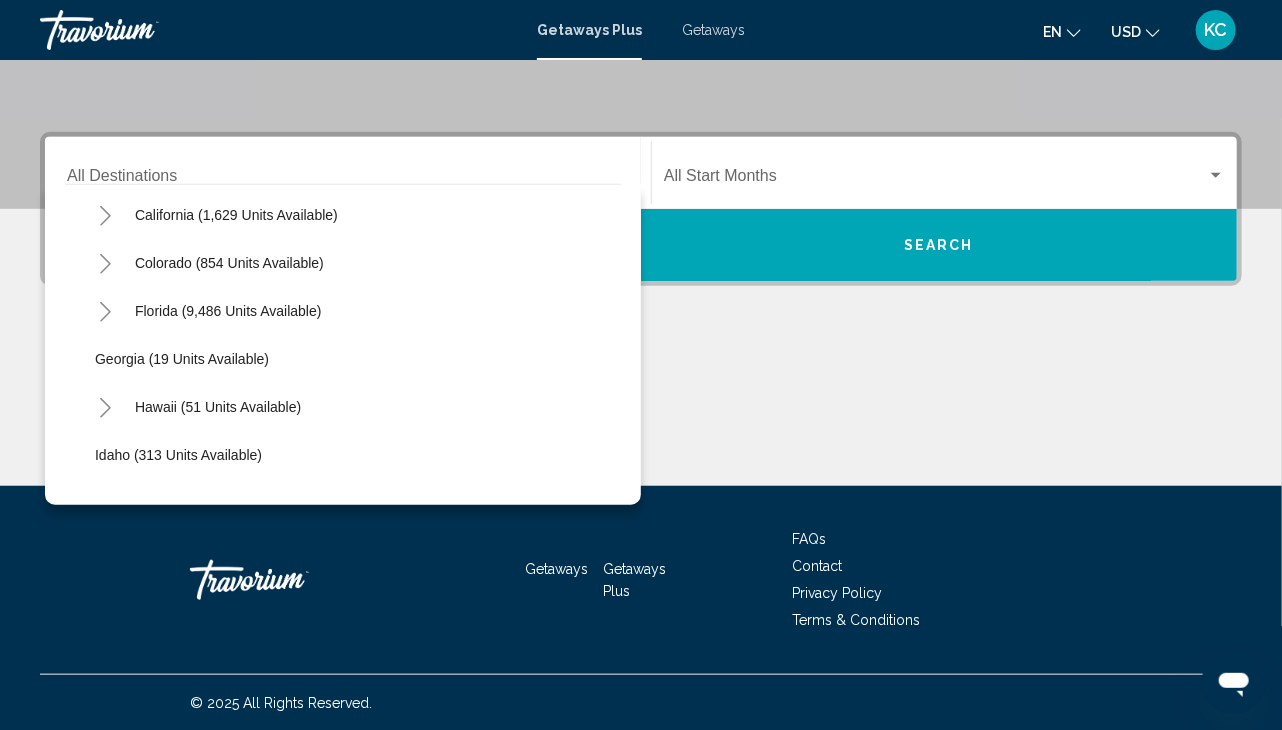 click 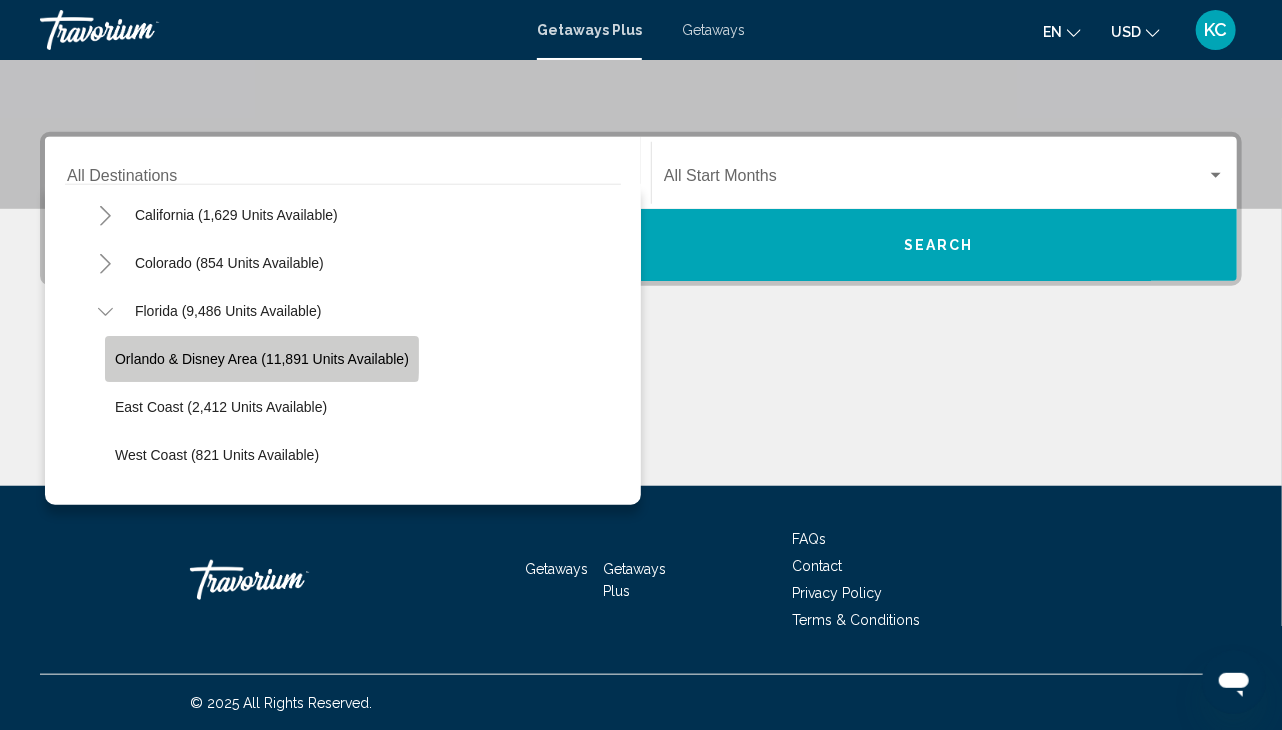 click on "Orlando & Disney Area (11,891 units available)" 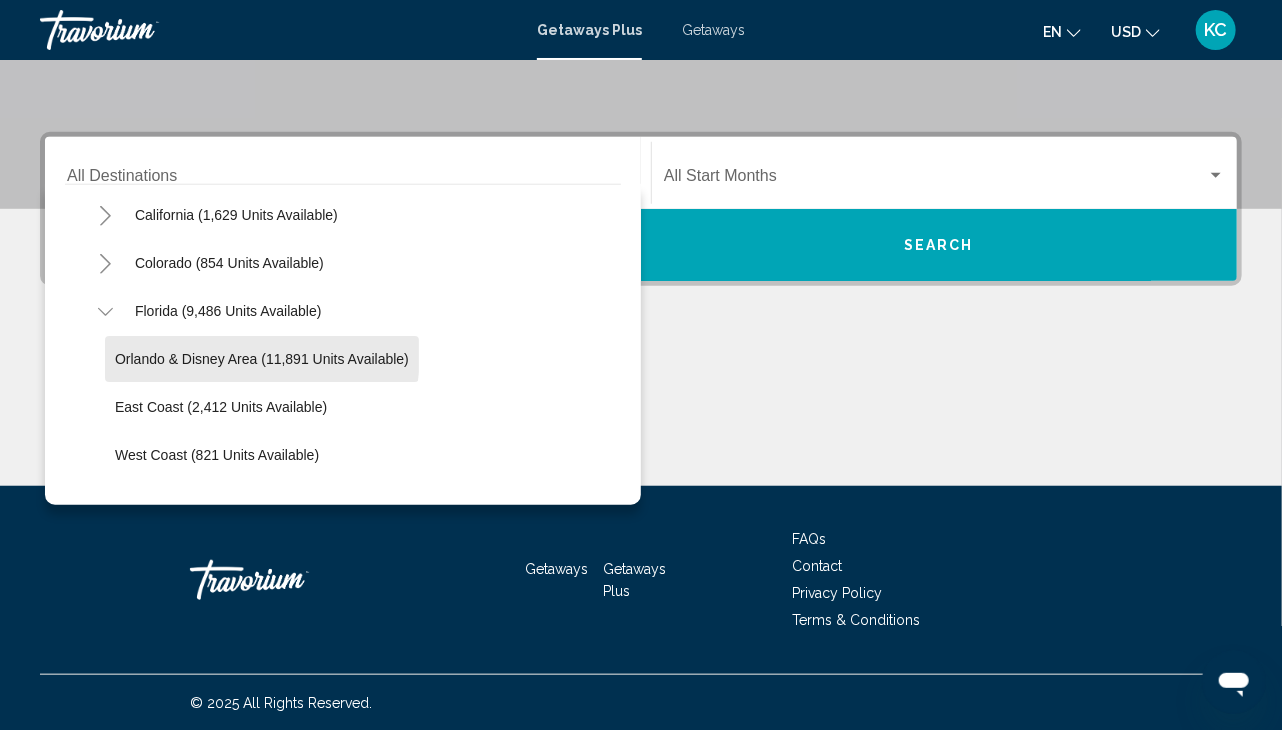 type on "**********" 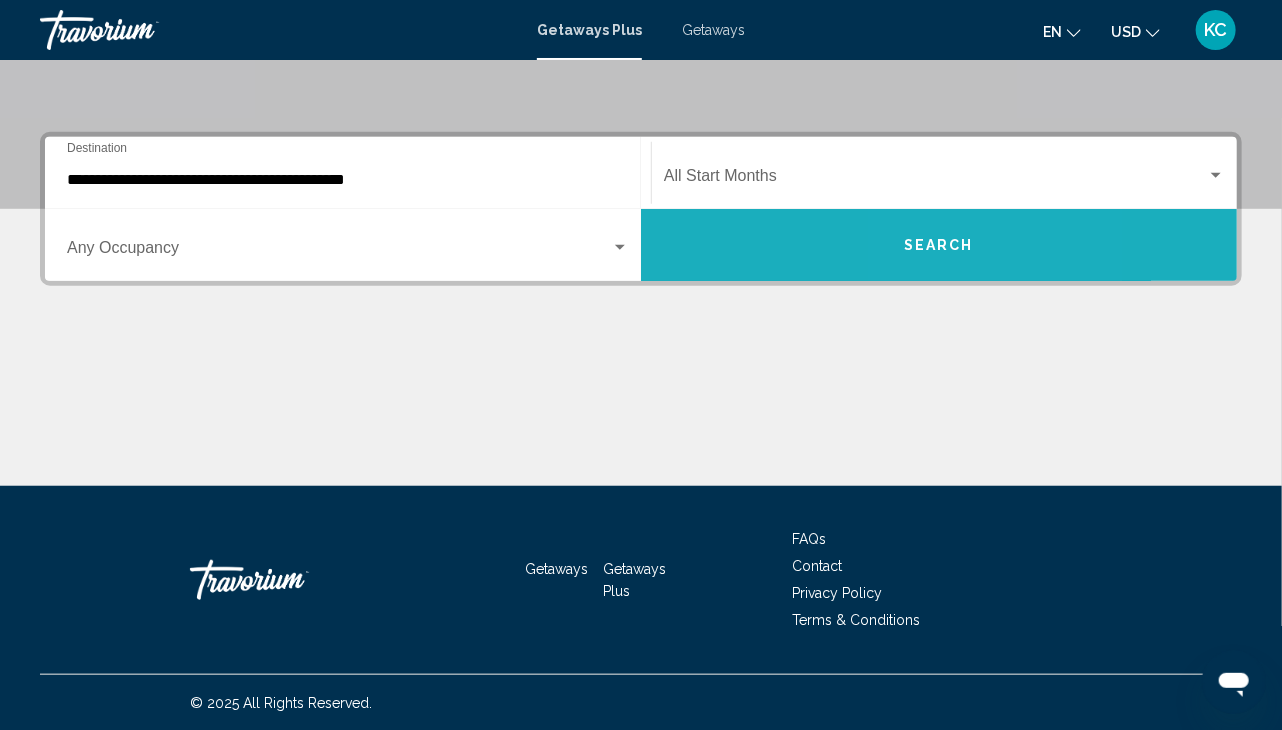 click on "Search" at bounding box center (939, 245) 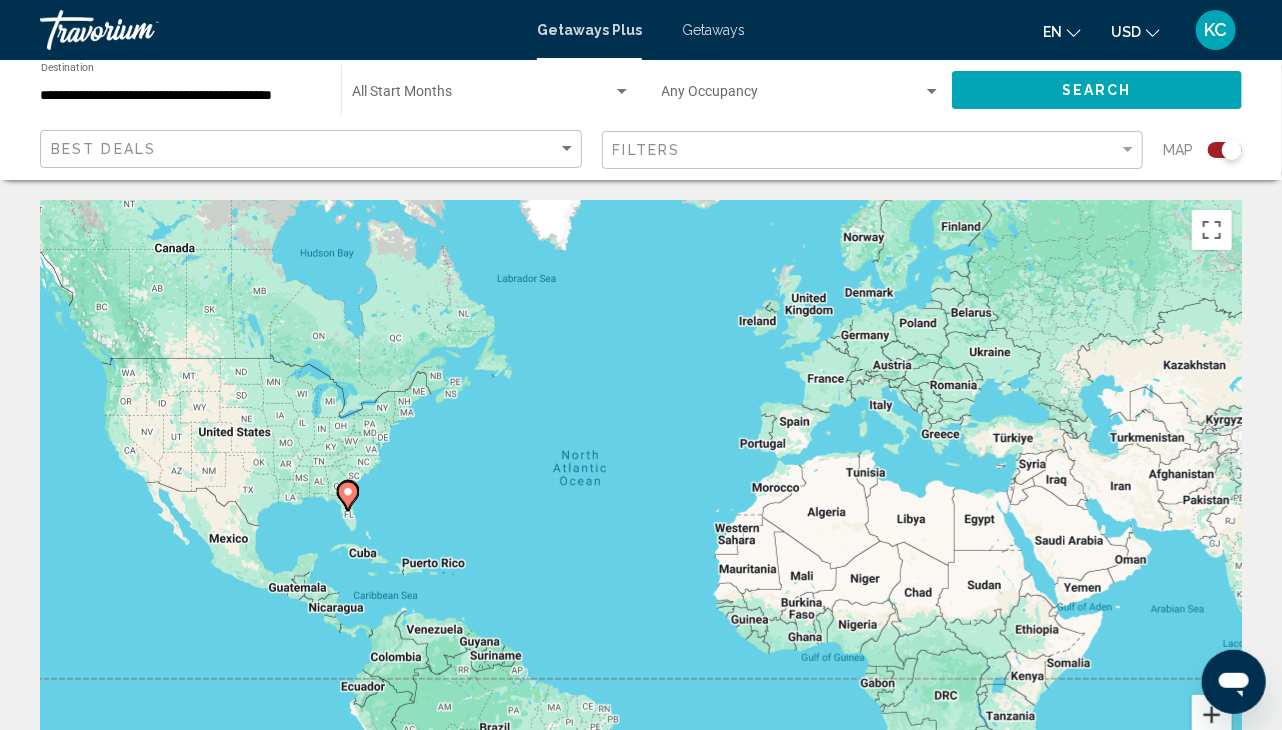 click at bounding box center (1212, 715) 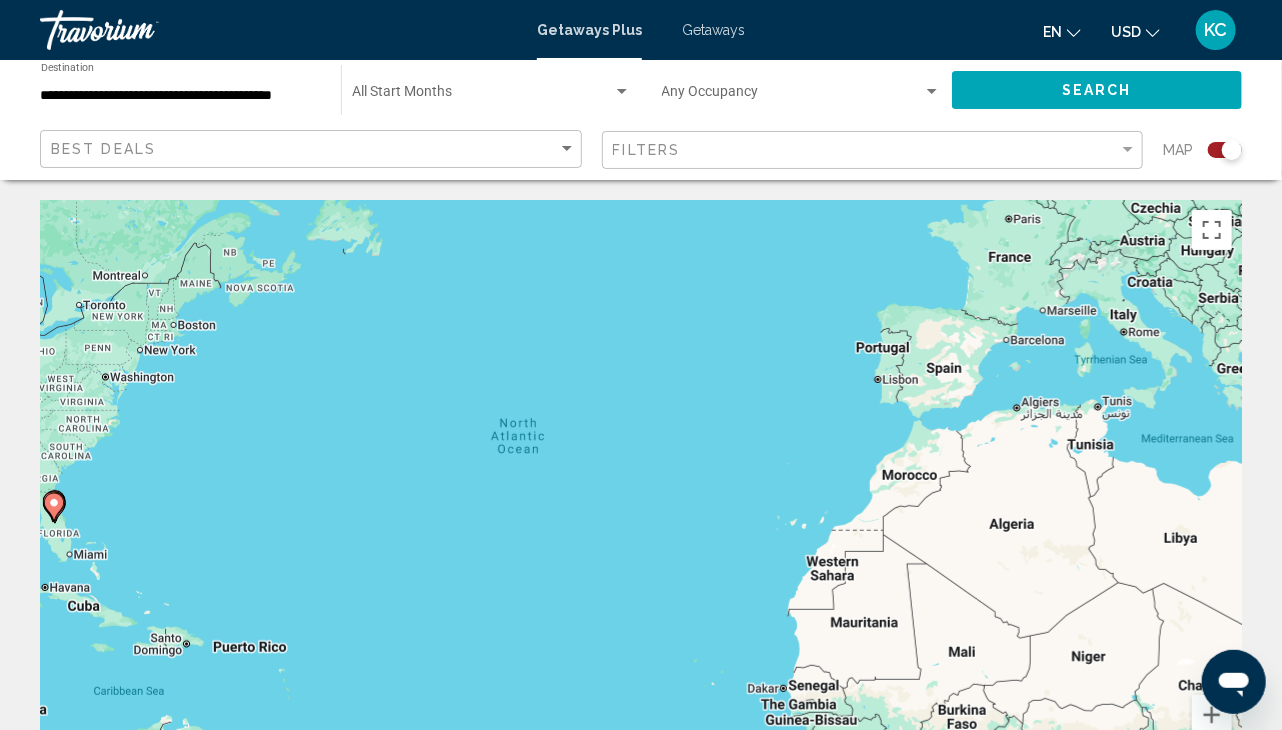 click 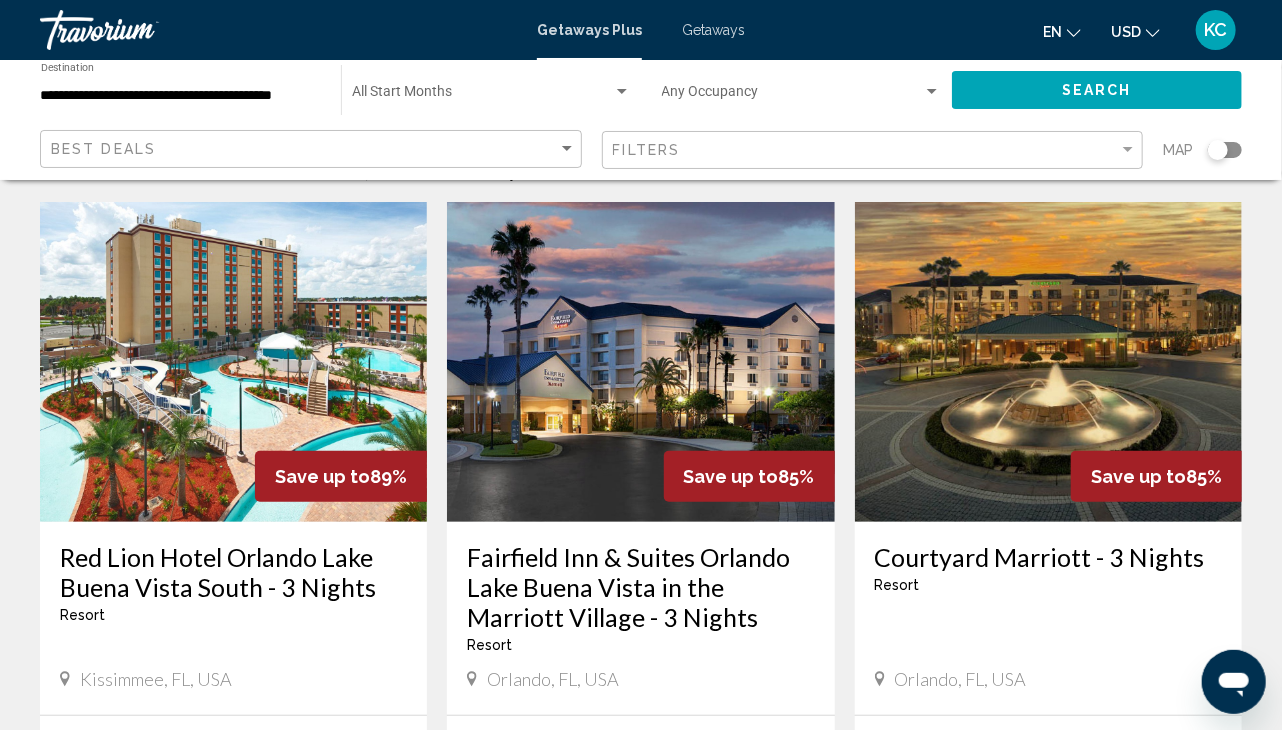 scroll, scrollTop: 56, scrollLeft: 0, axis: vertical 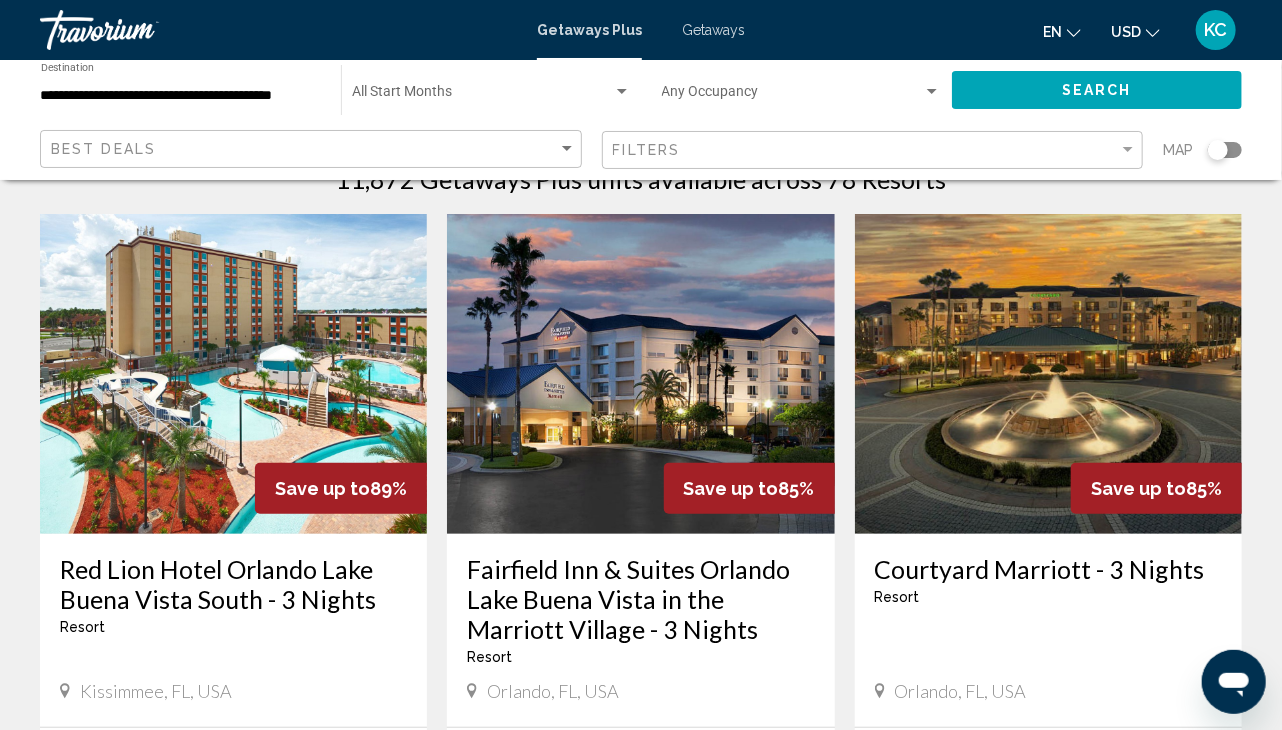 click at bounding box center [932, 91] 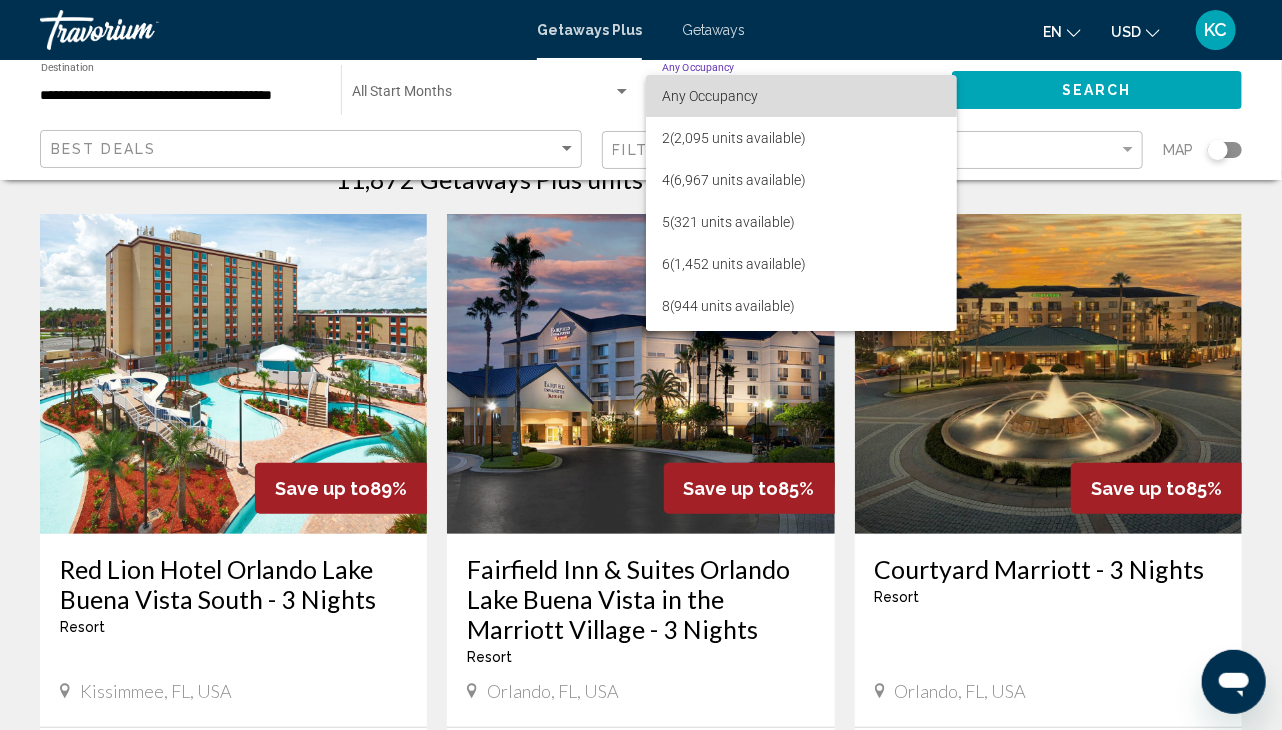click on "Any Occupancy" at bounding box center [802, 96] 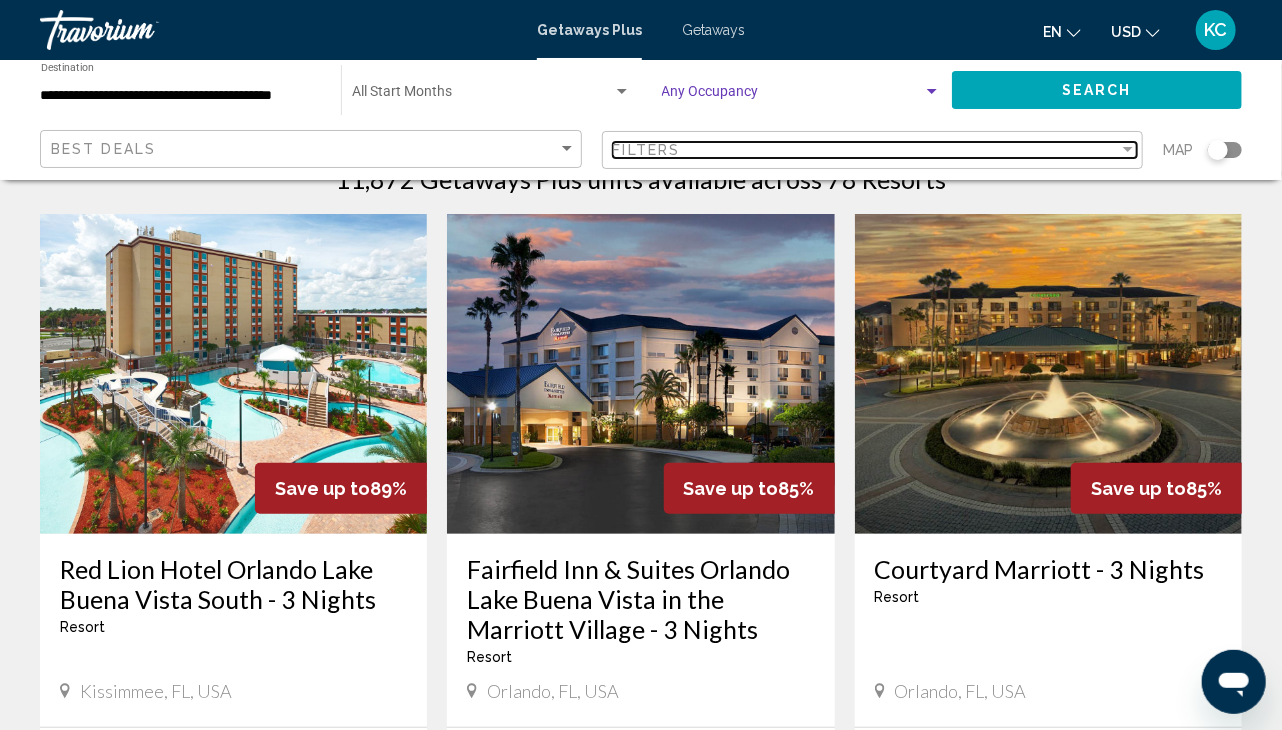 click at bounding box center [1128, 149] 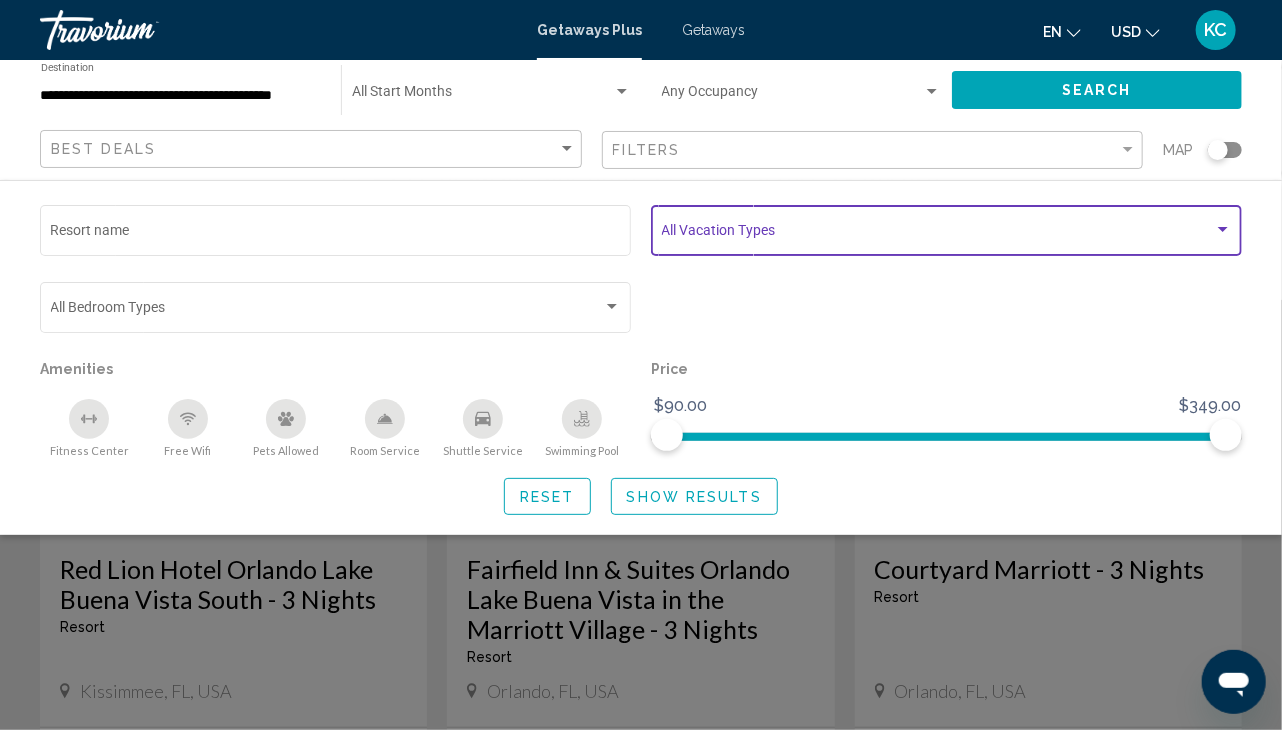 click at bounding box center [1223, 230] 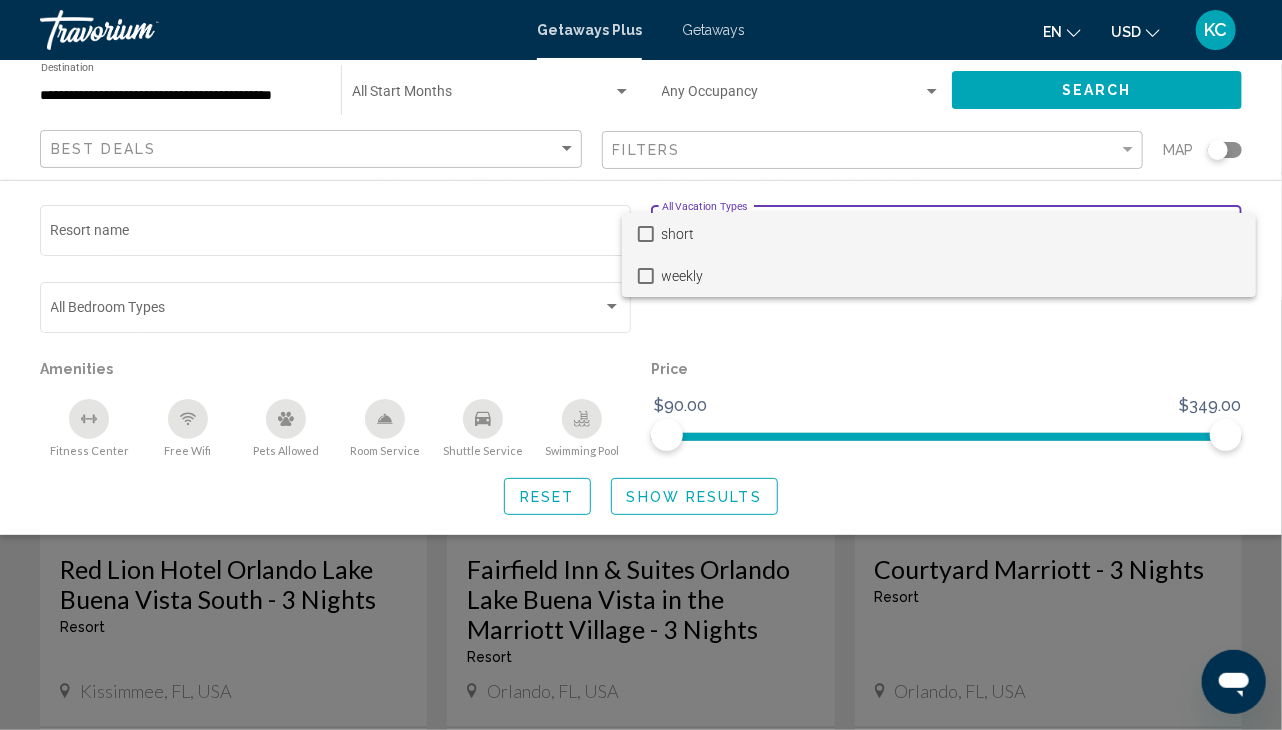 click at bounding box center [646, 276] 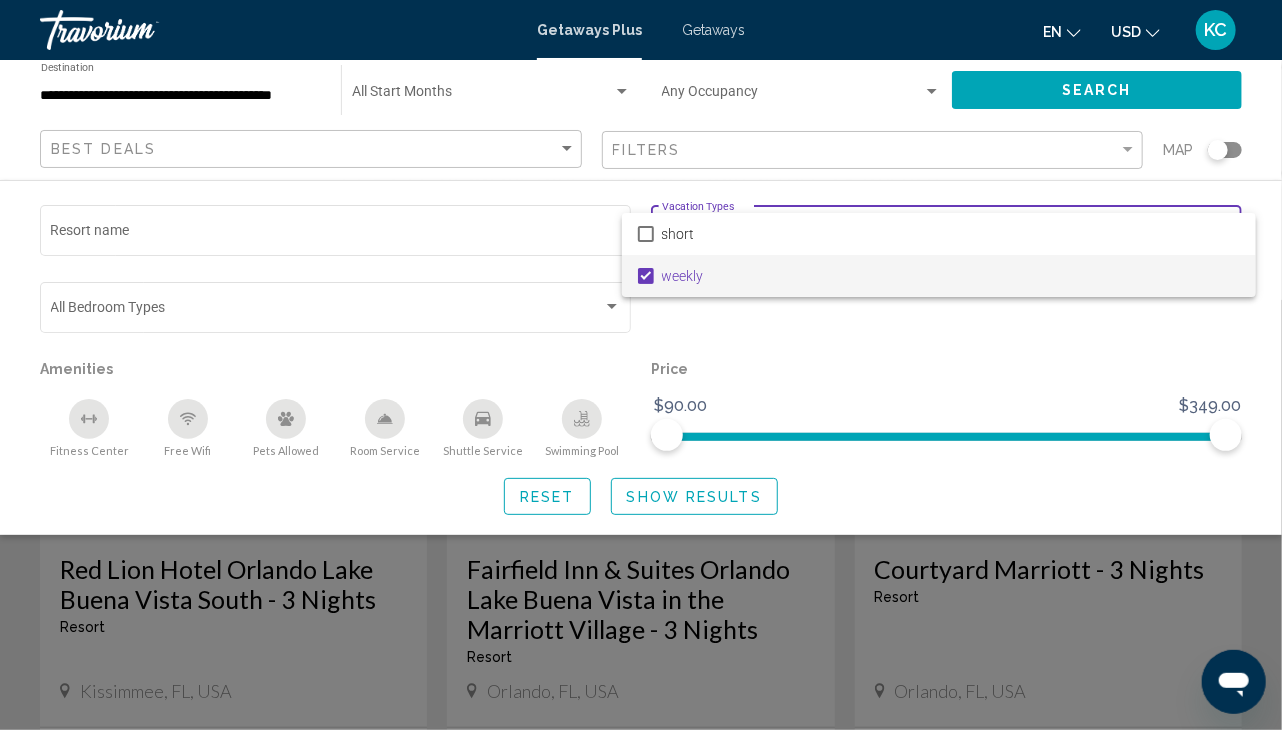 click at bounding box center [641, 365] 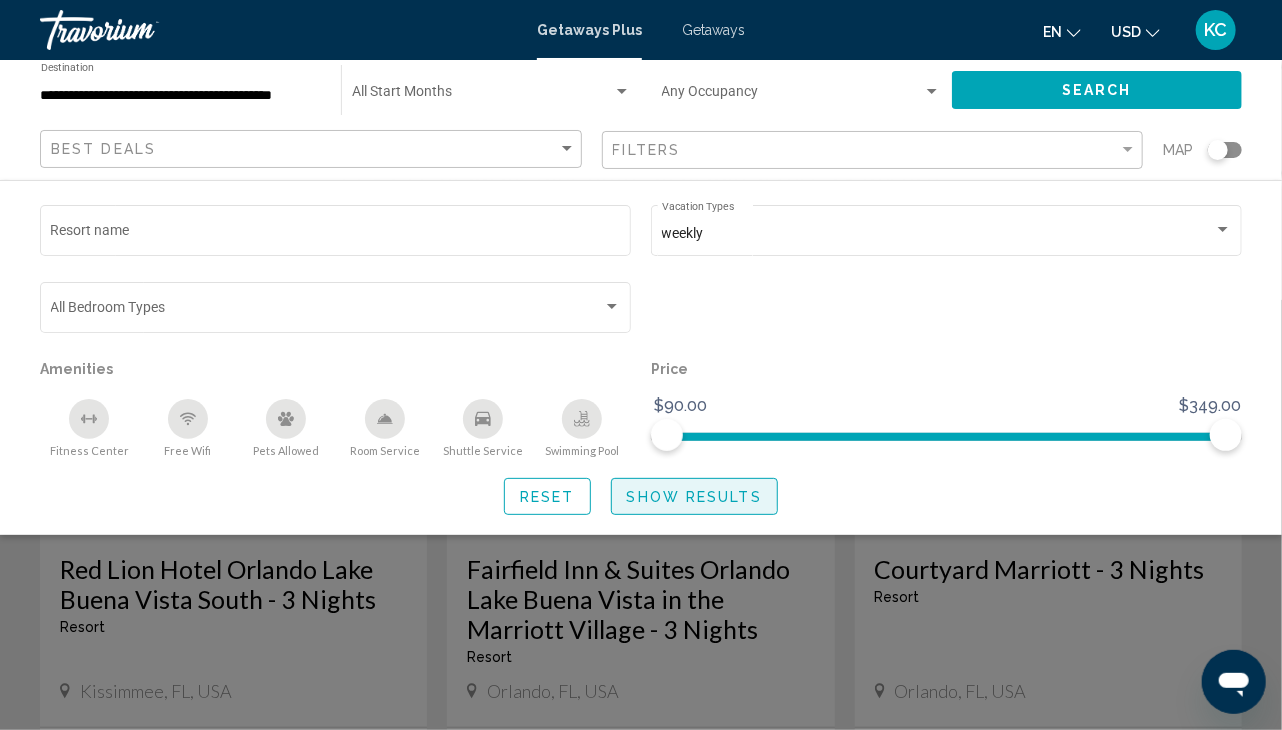 click on "Show Results" 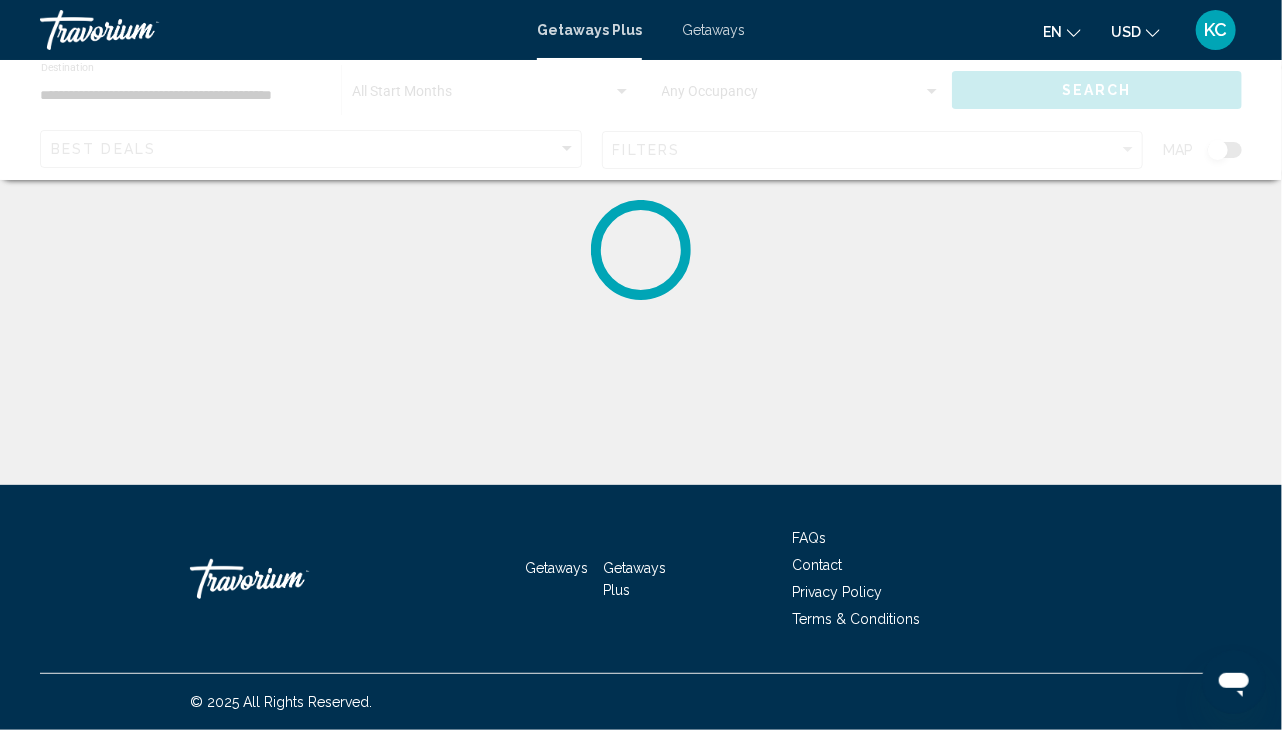 scroll, scrollTop: 0, scrollLeft: 0, axis: both 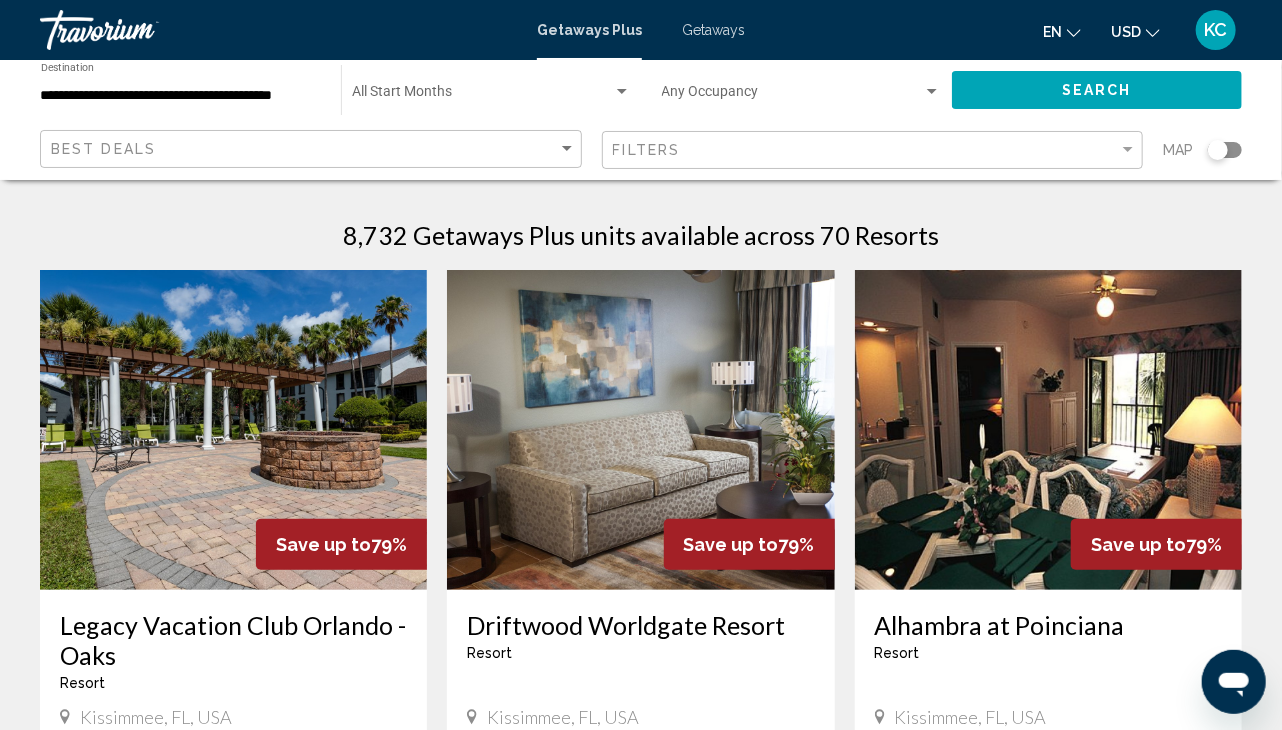 click at bounding box center (233, 430) 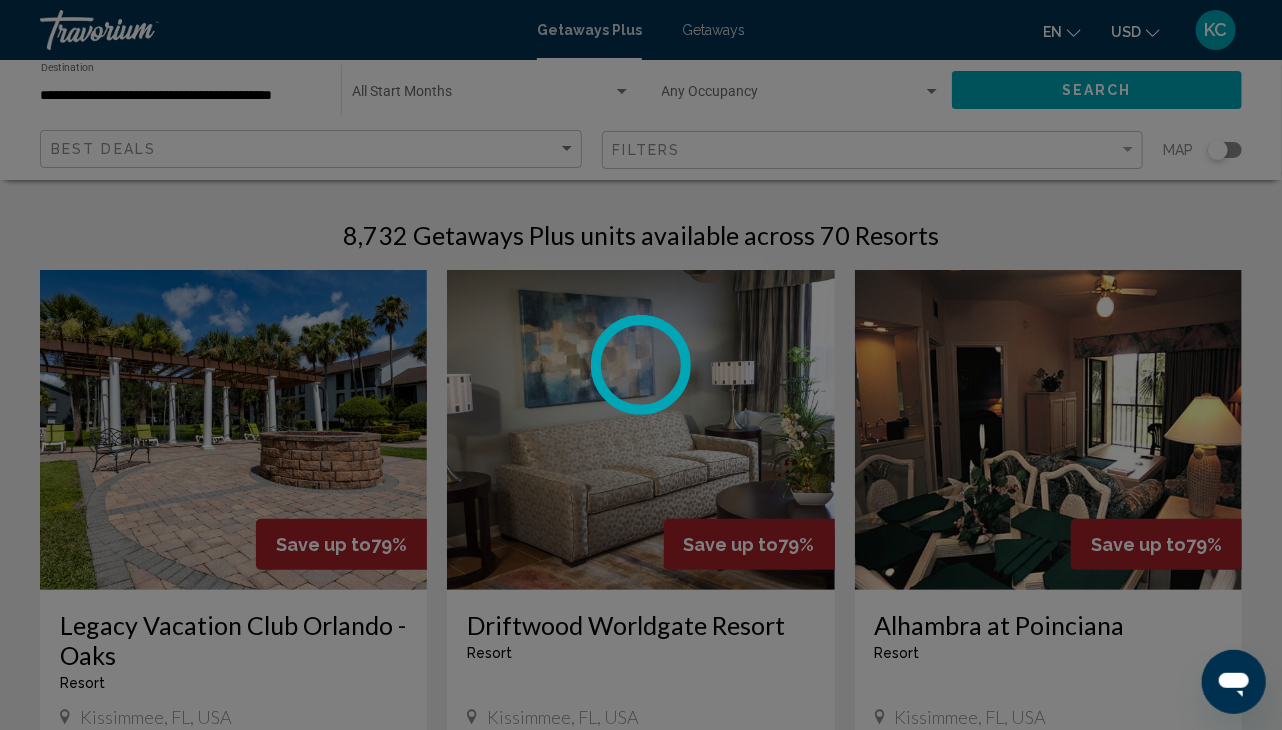 click on "**********" at bounding box center (641, 365) 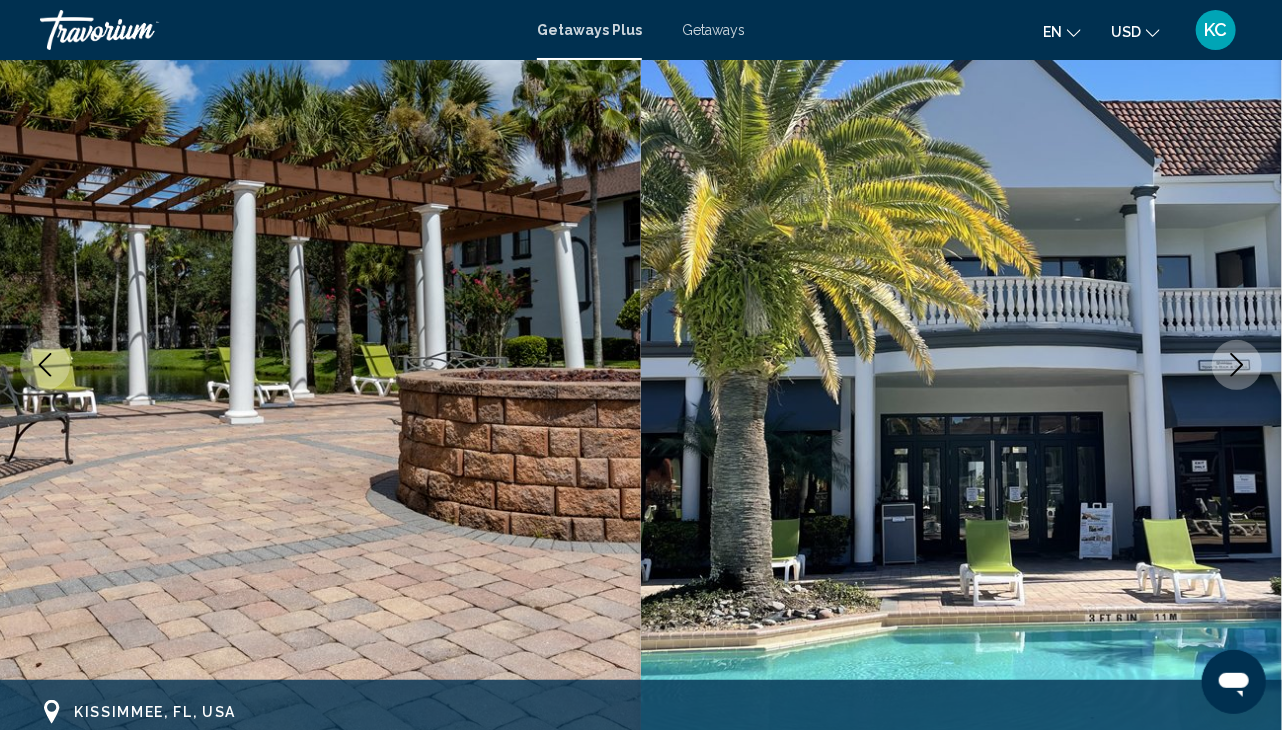 click 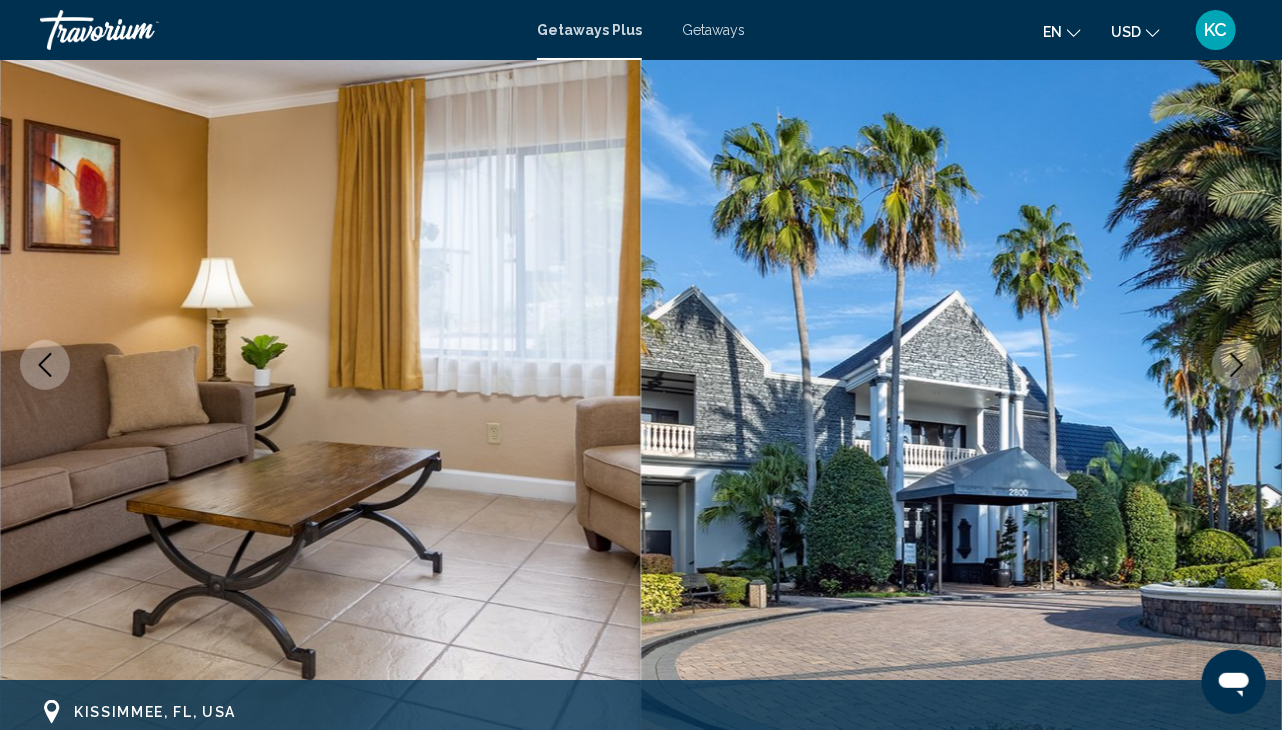 click 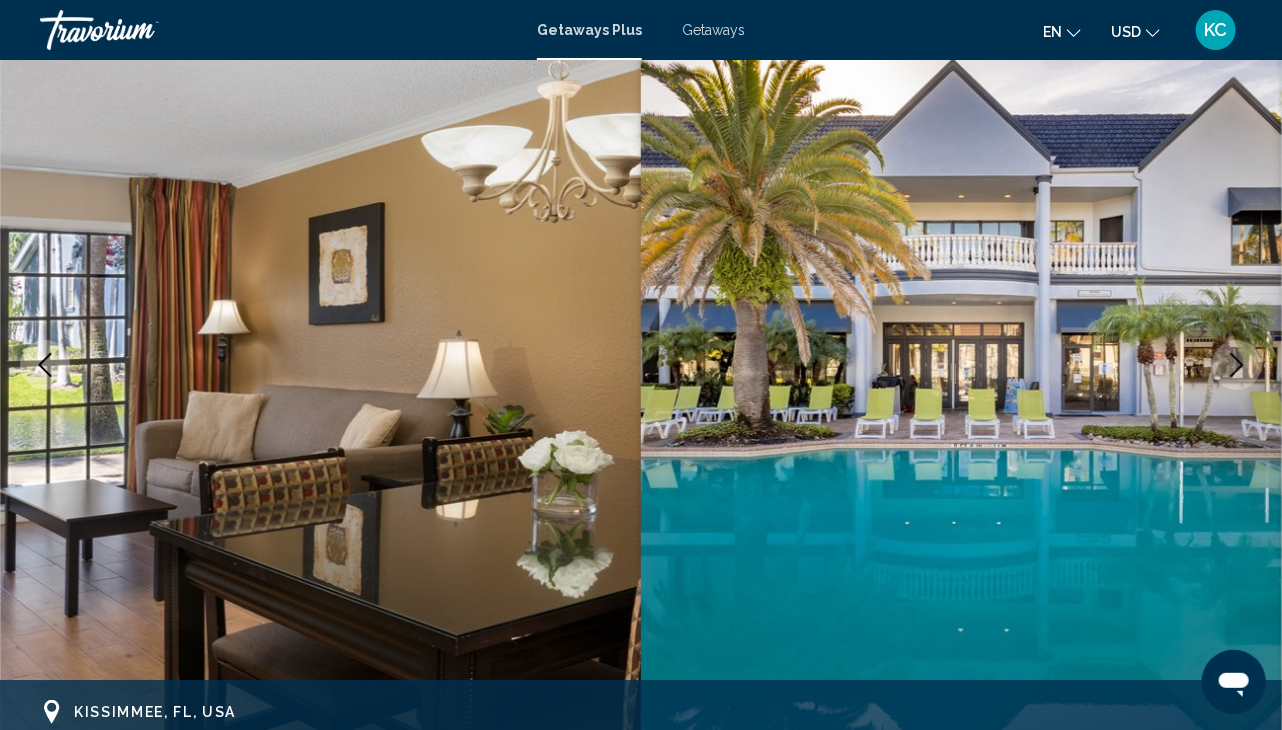click 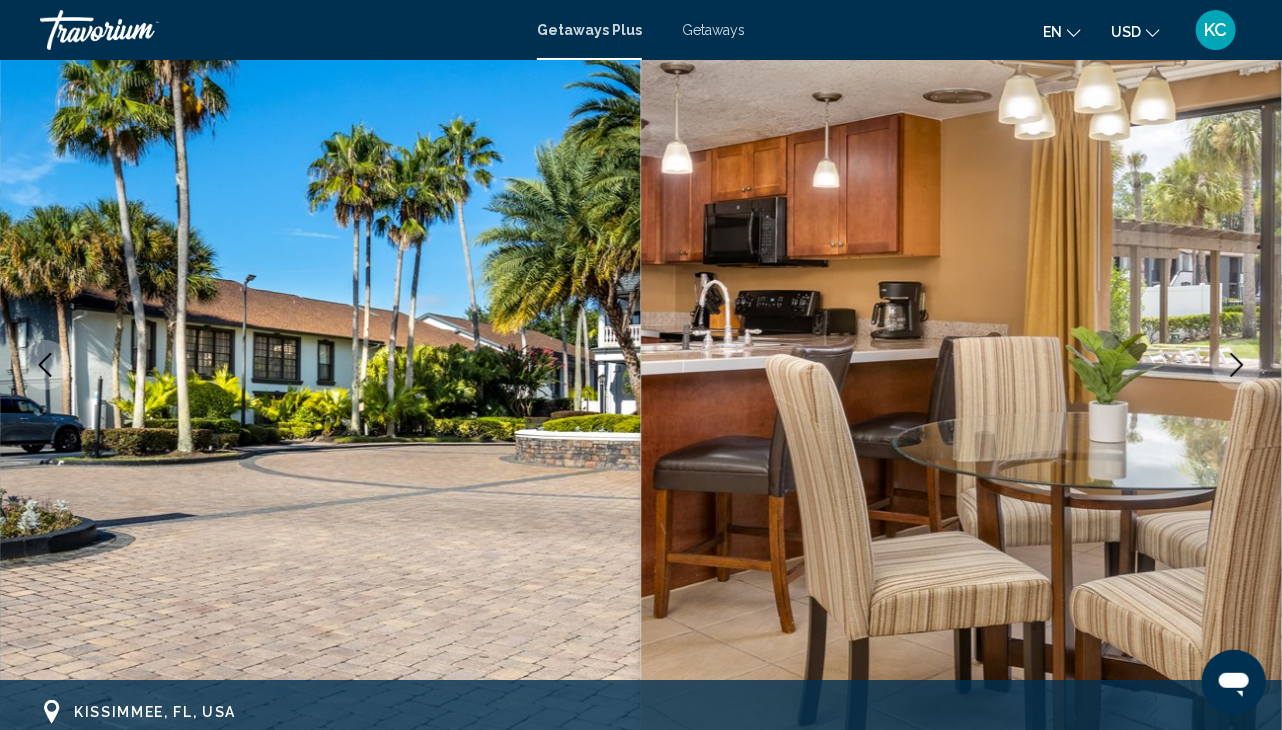 click 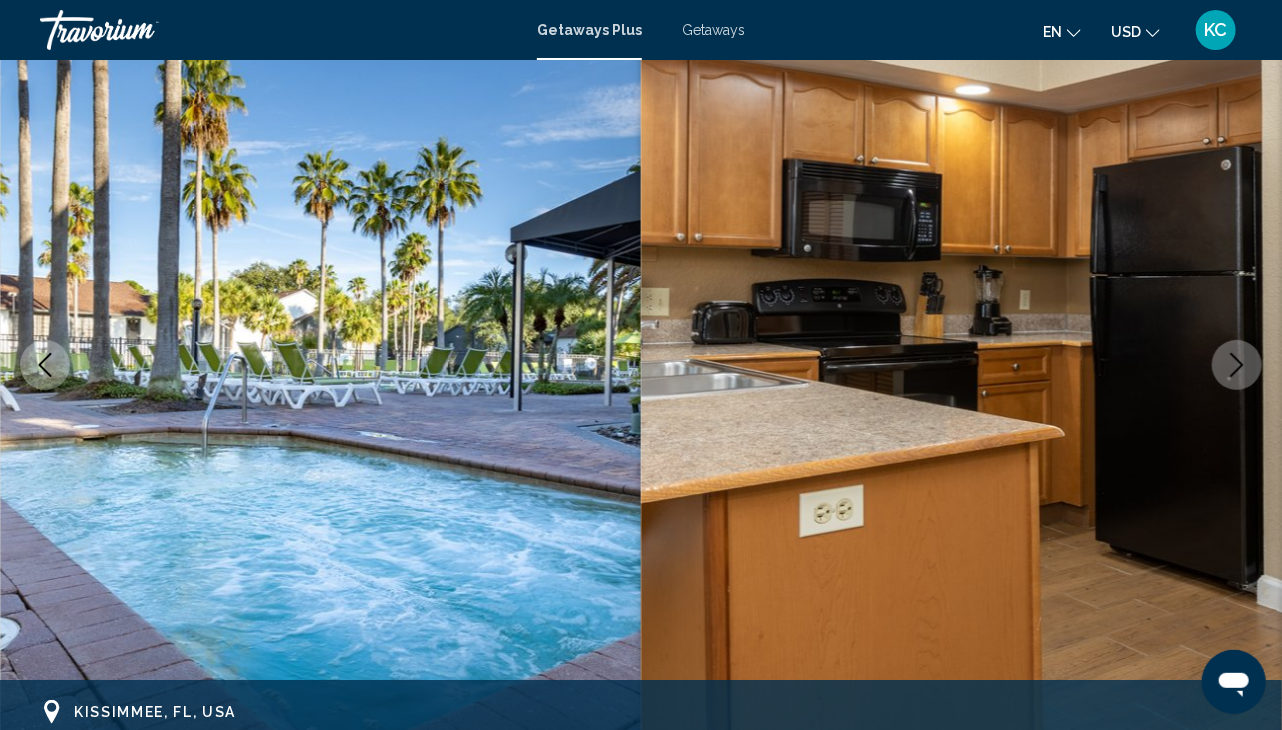 click 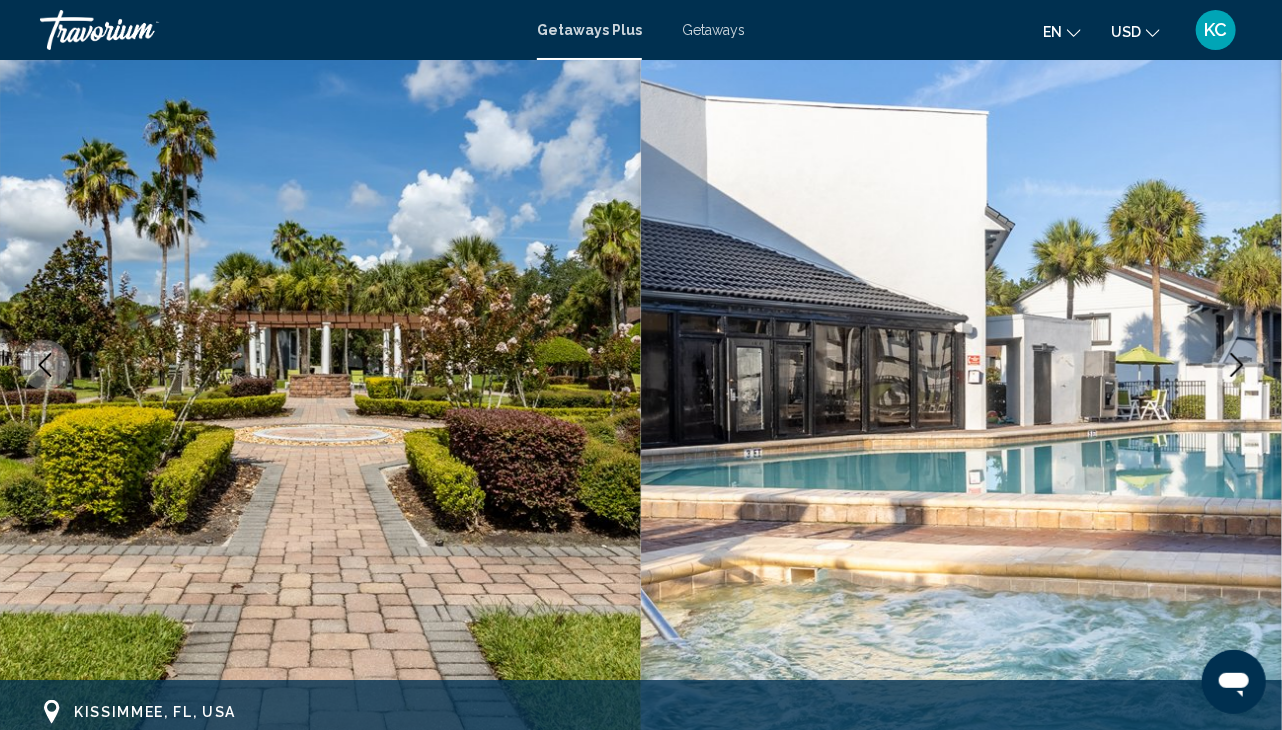 click 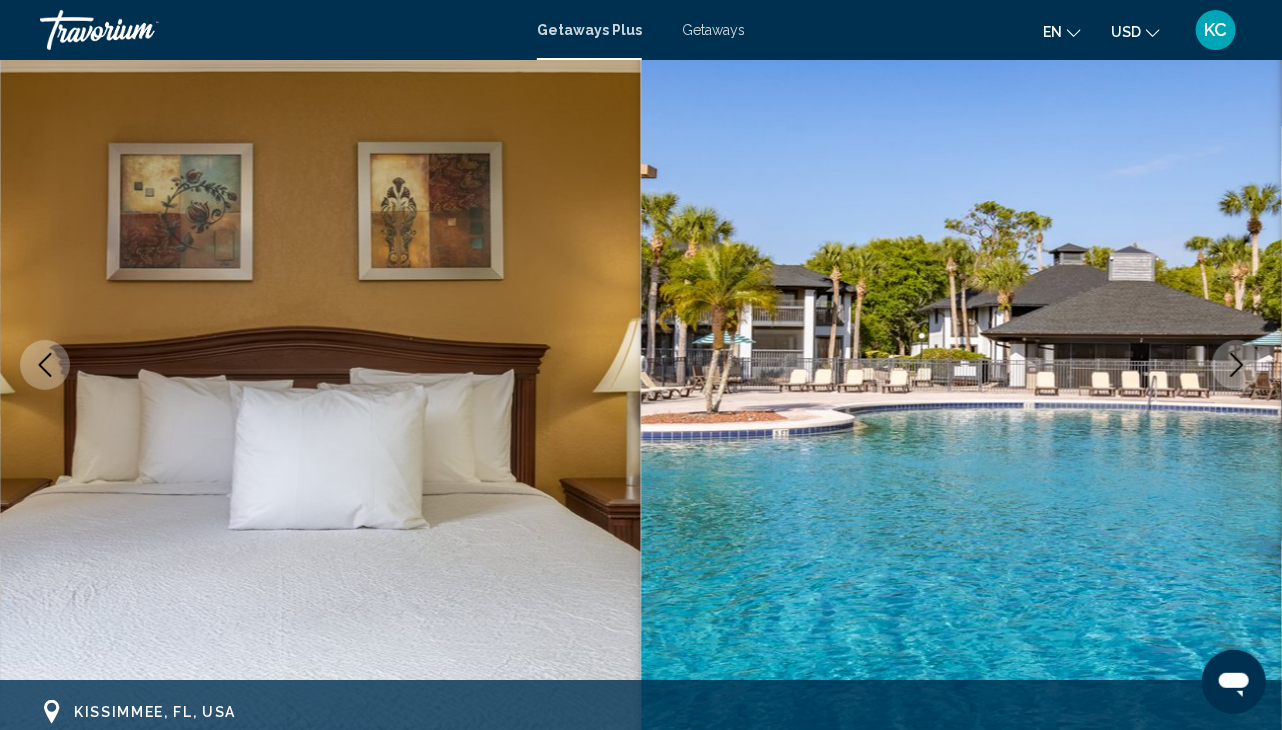 click 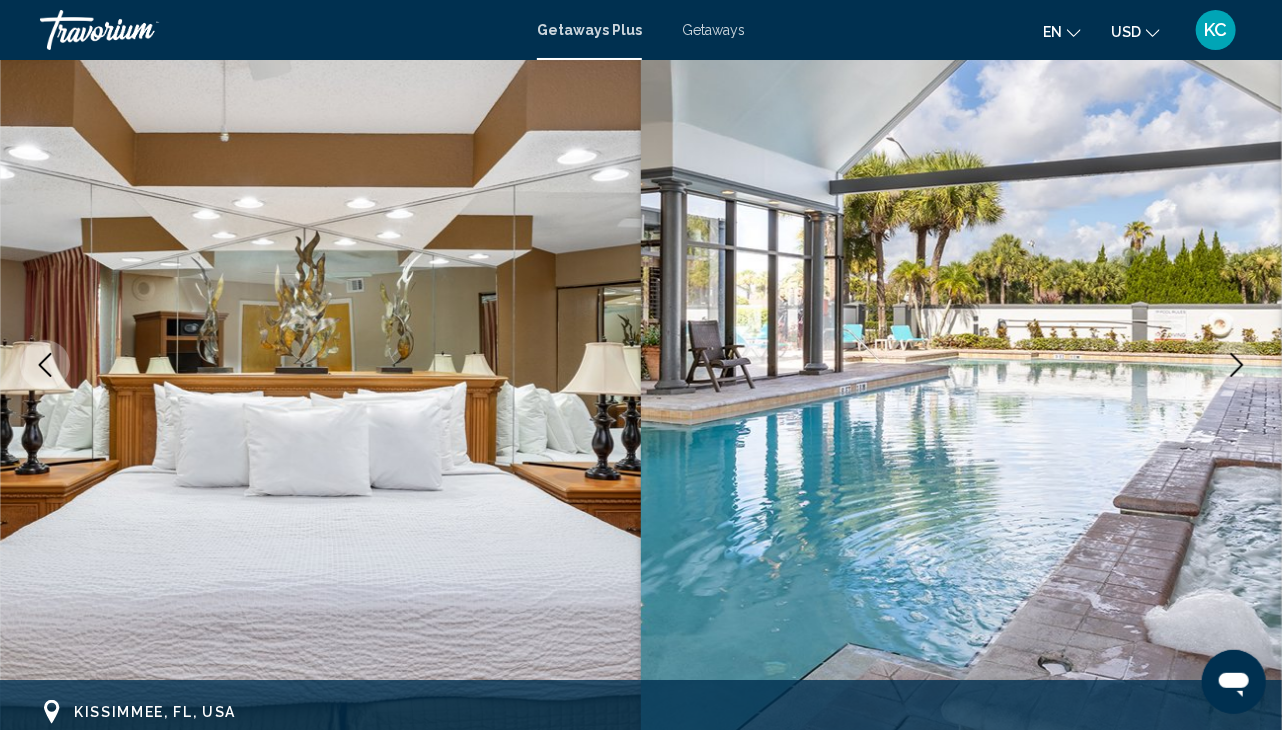 click 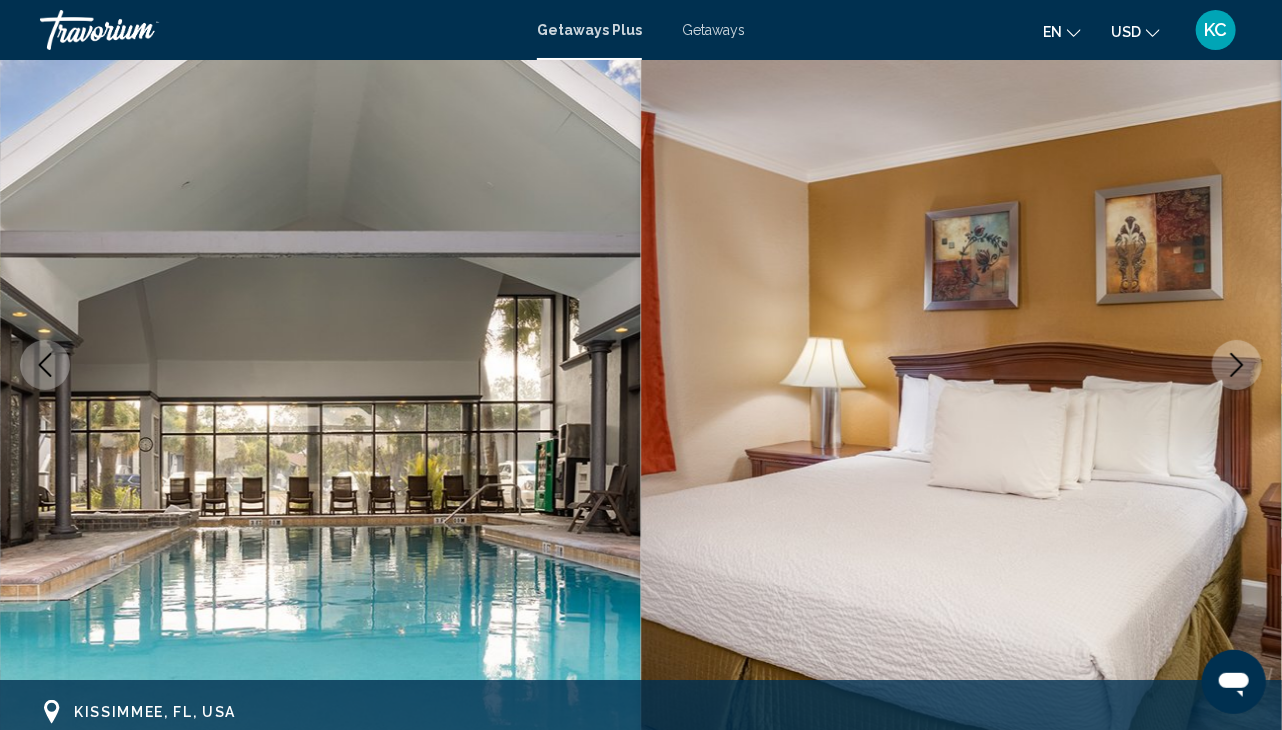 click 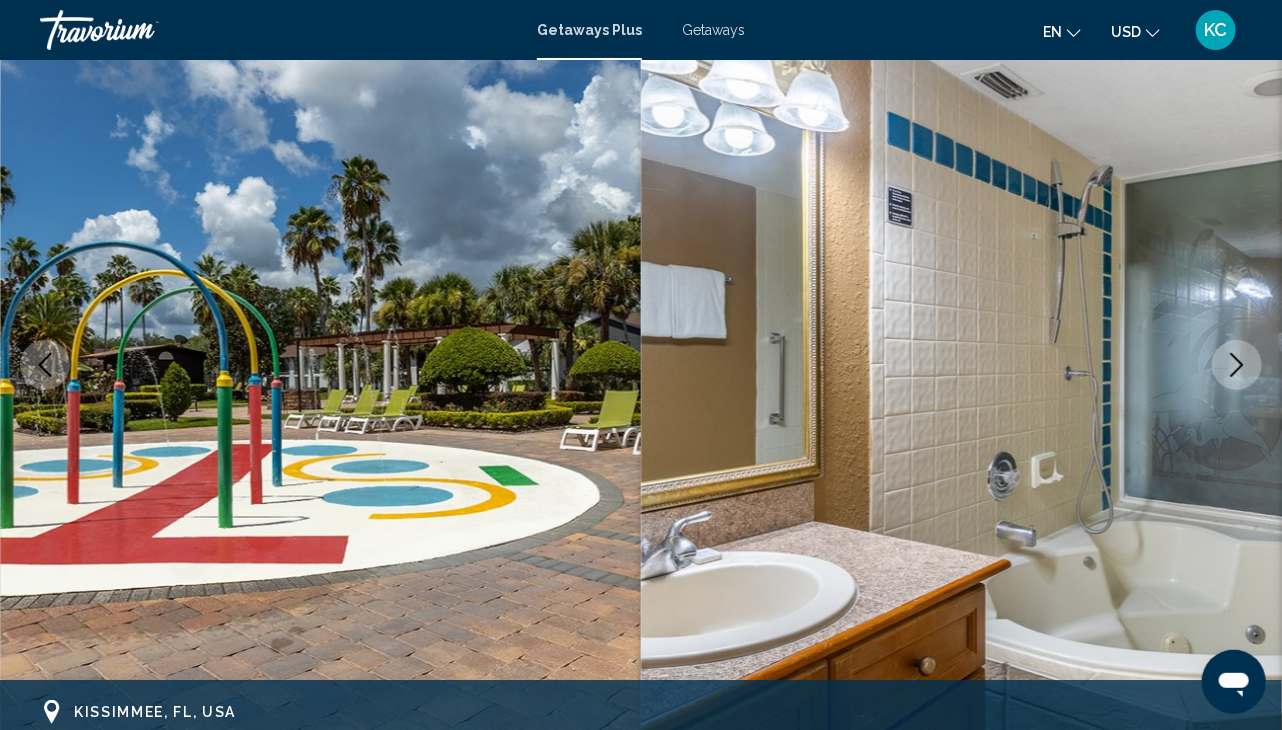 click 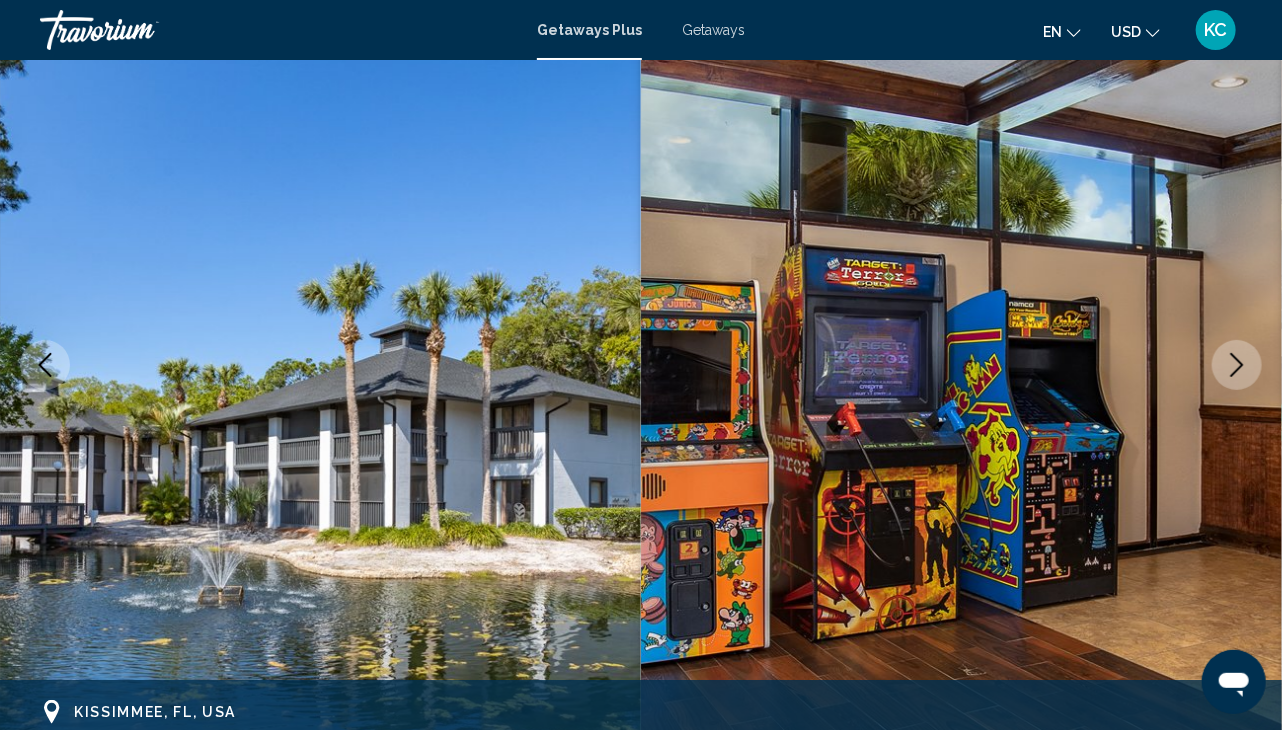 click 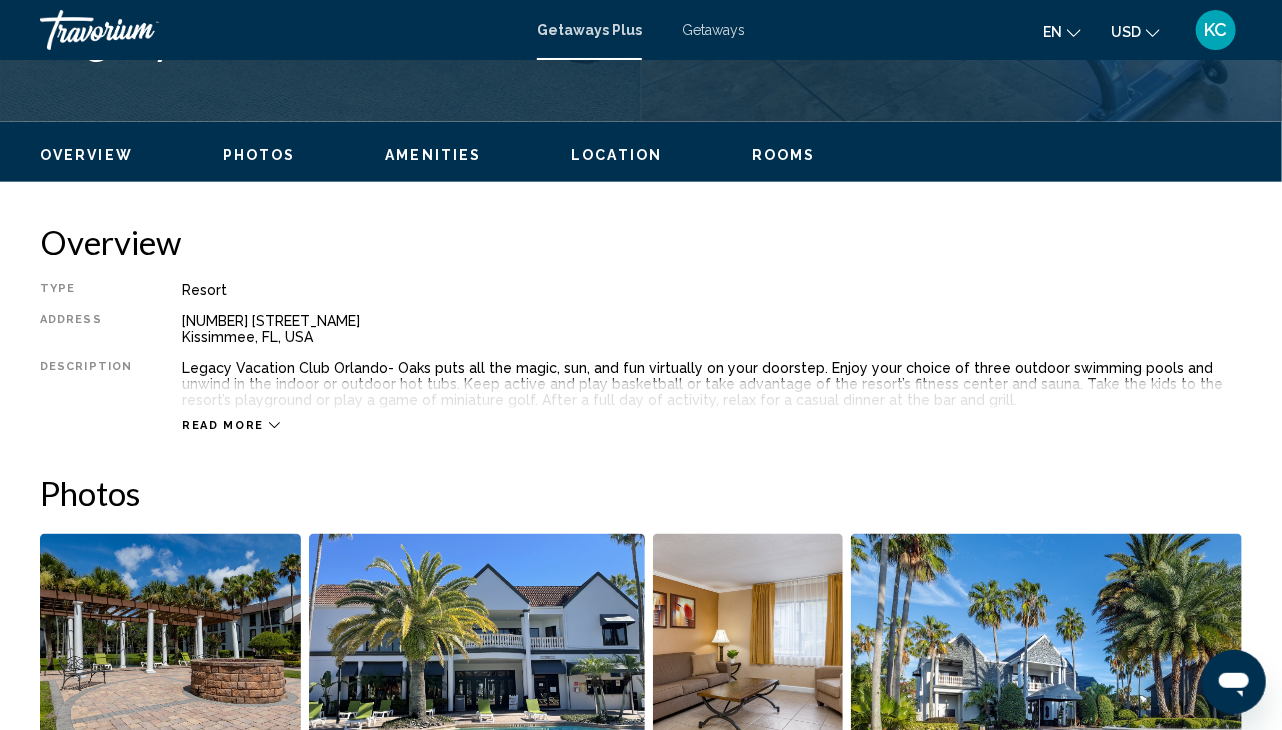 scroll, scrollTop: 928, scrollLeft: 0, axis: vertical 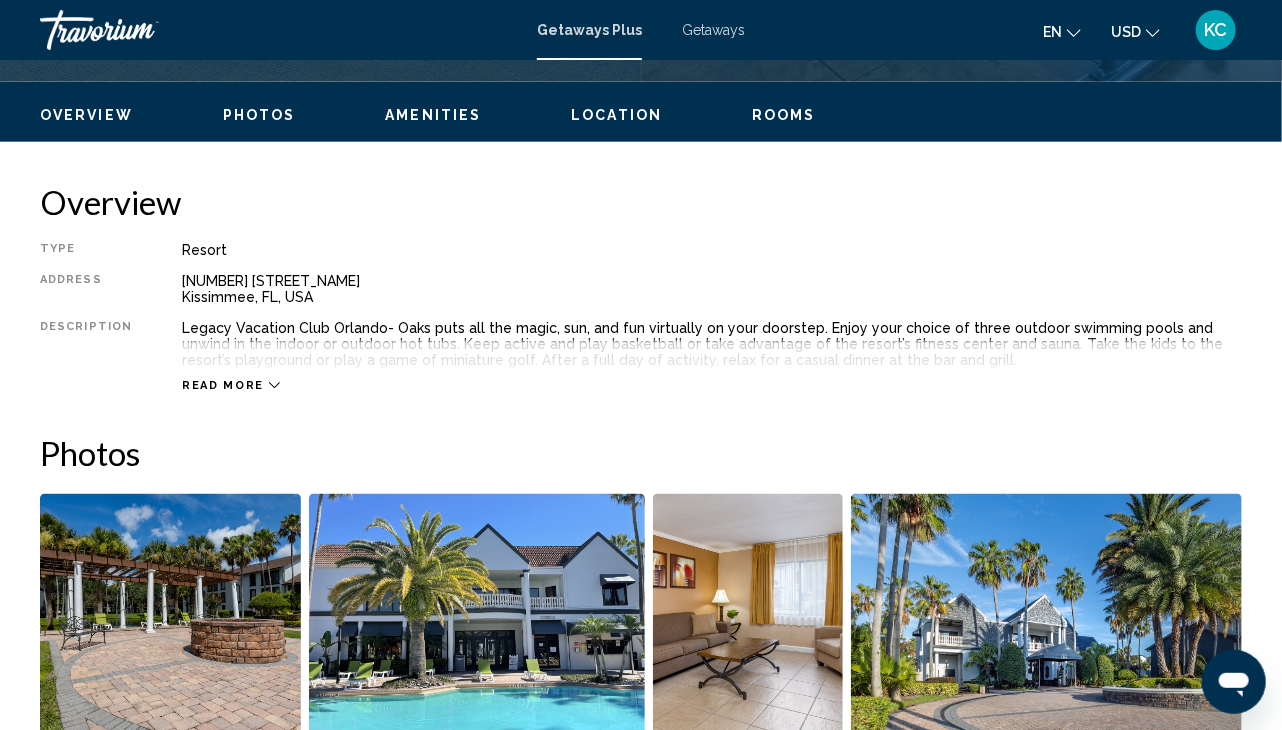 click on "Read more" at bounding box center [223, 385] 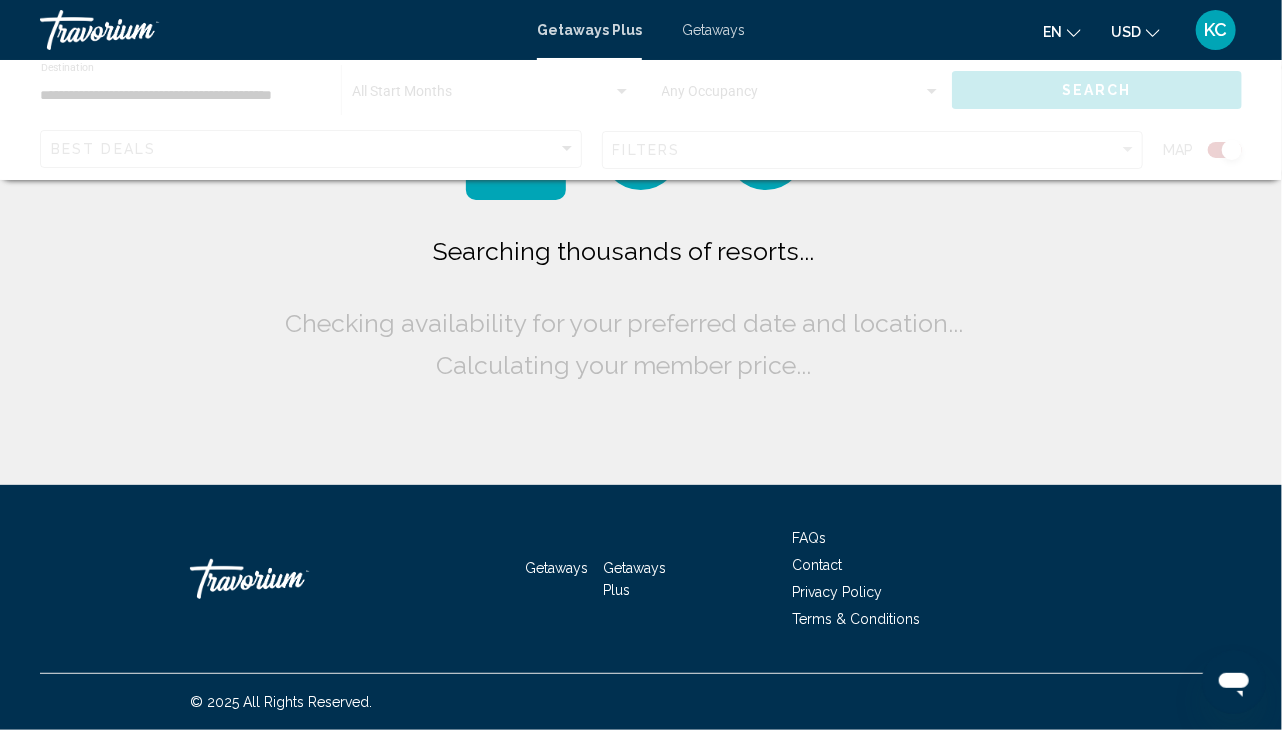 scroll, scrollTop: 0, scrollLeft: 0, axis: both 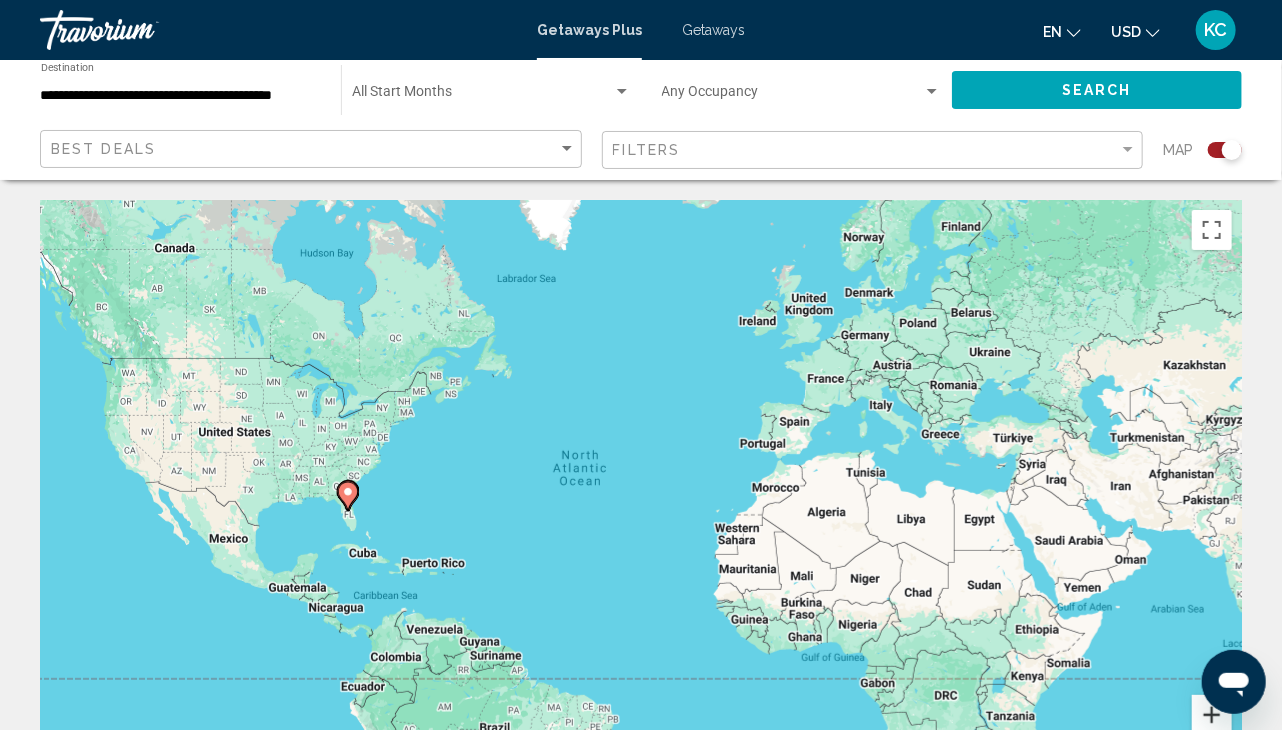 click at bounding box center [1212, 715] 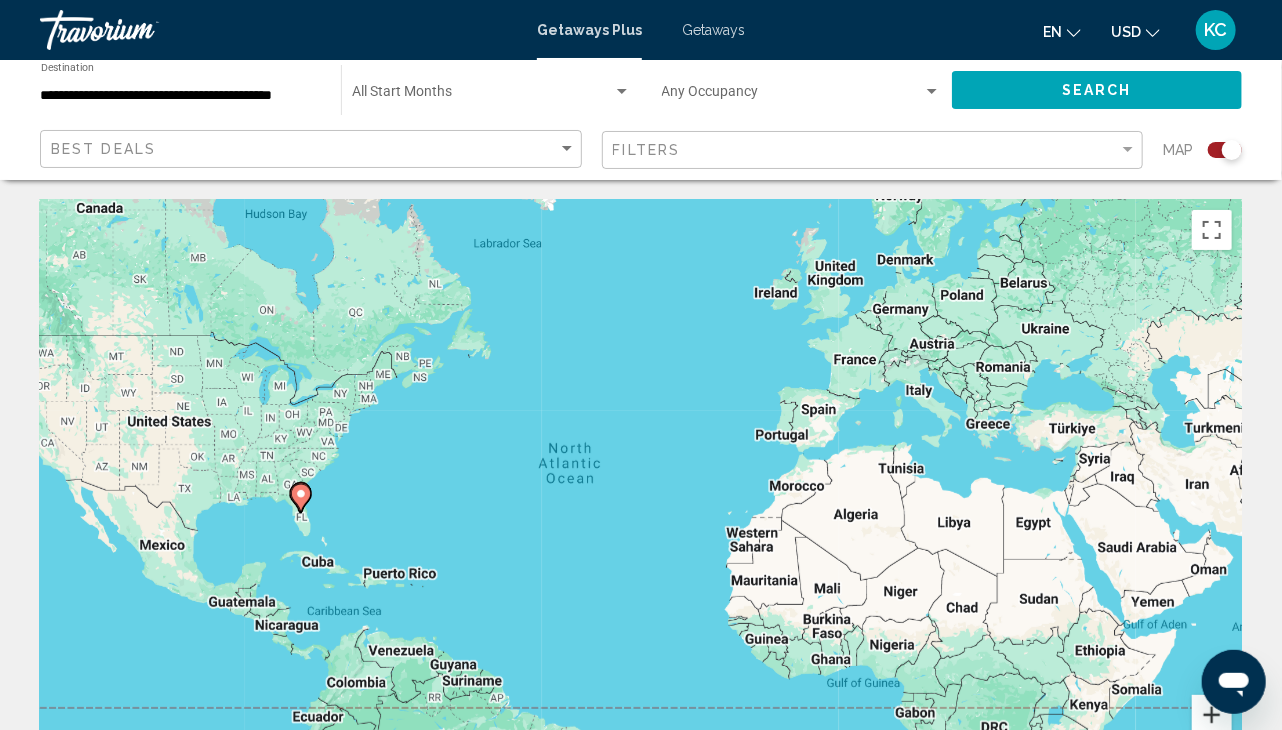 click at bounding box center (1212, 715) 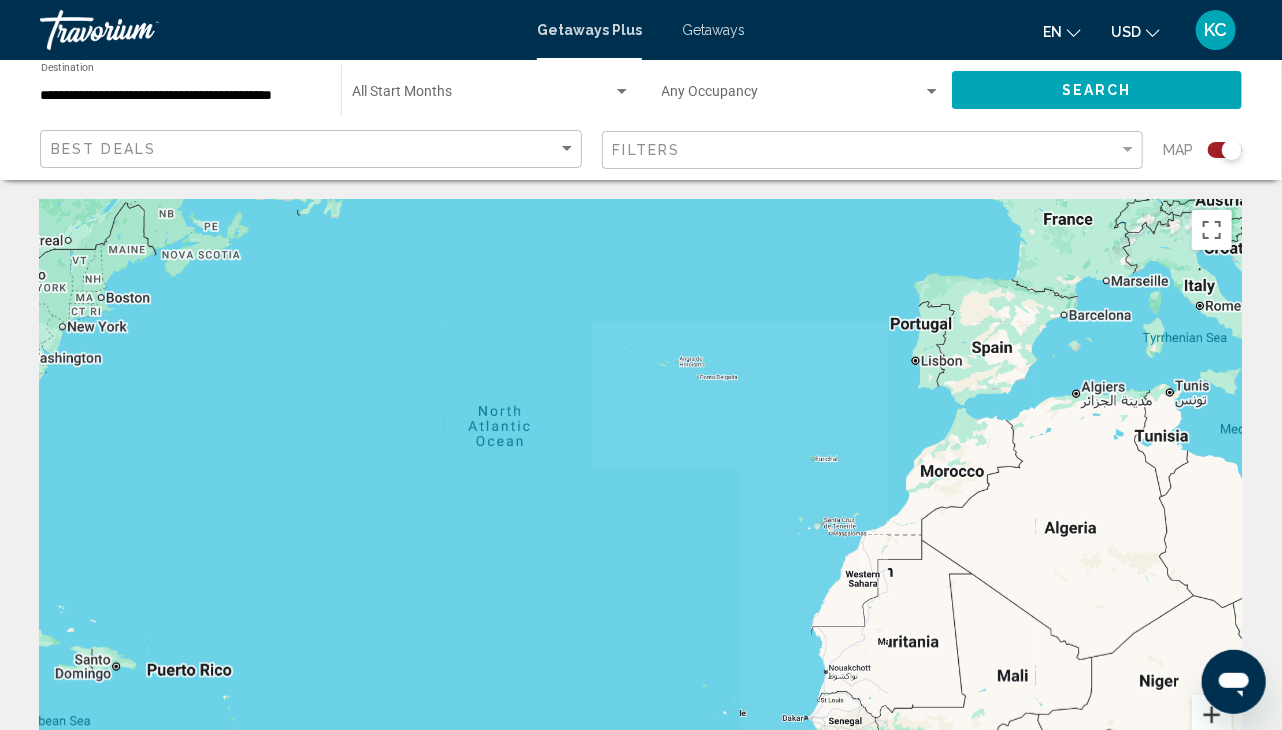 click at bounding box center [1212, 715] 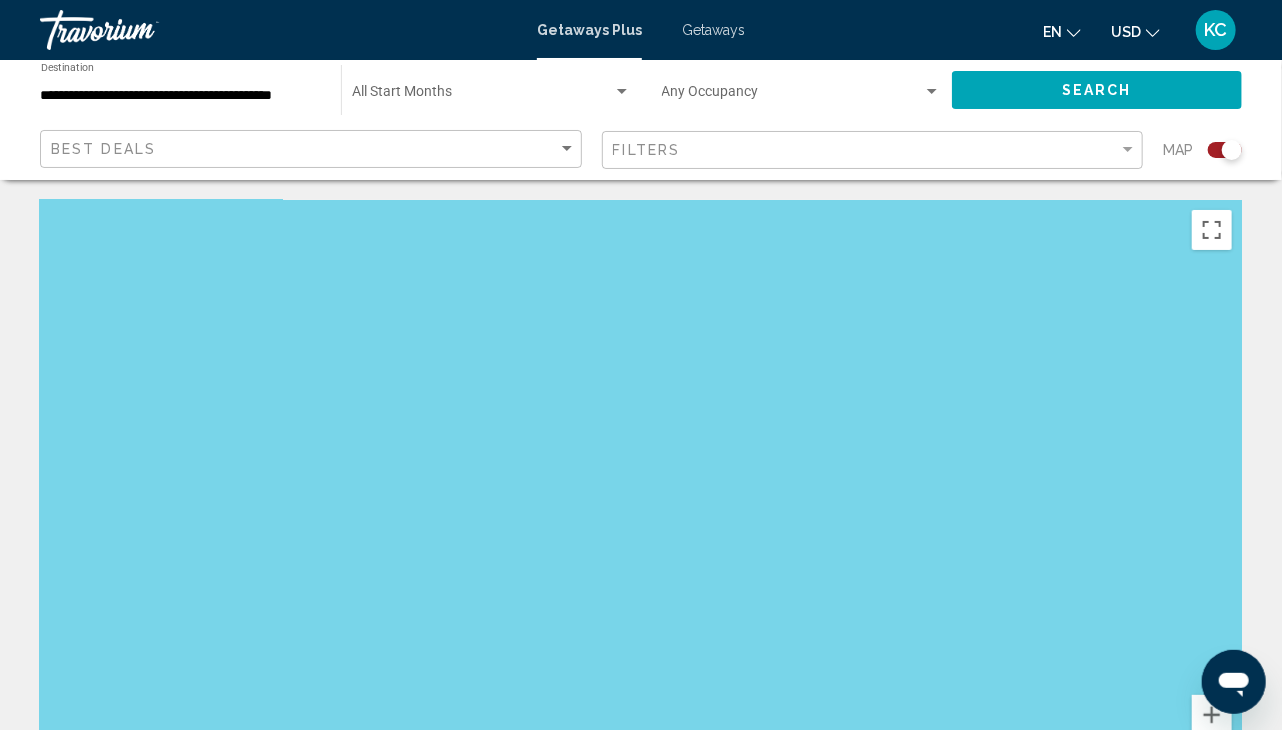 drag, startPoint x: 431, startPoint y: 550, endPoint x: 1323, endPoint y: 152, distance: 976.76404 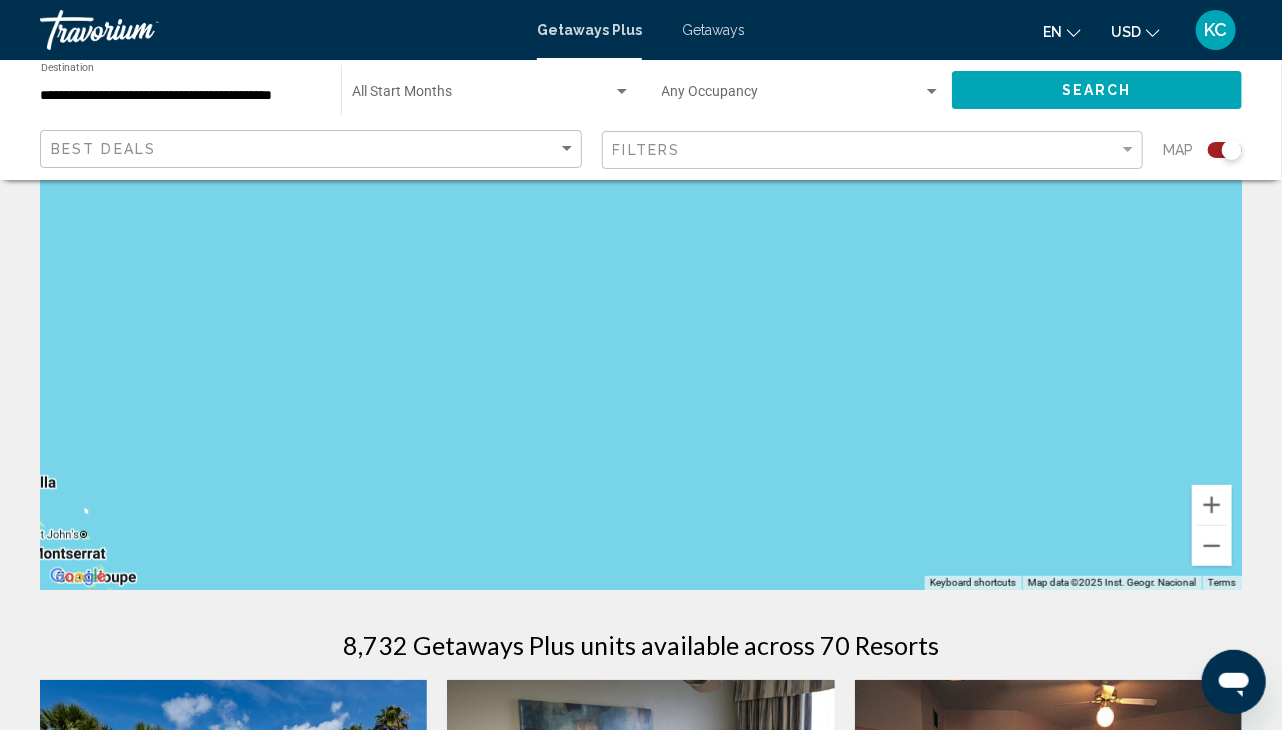 scroll, scrollTop: 187, scrollLeft: 0, axis: vertical 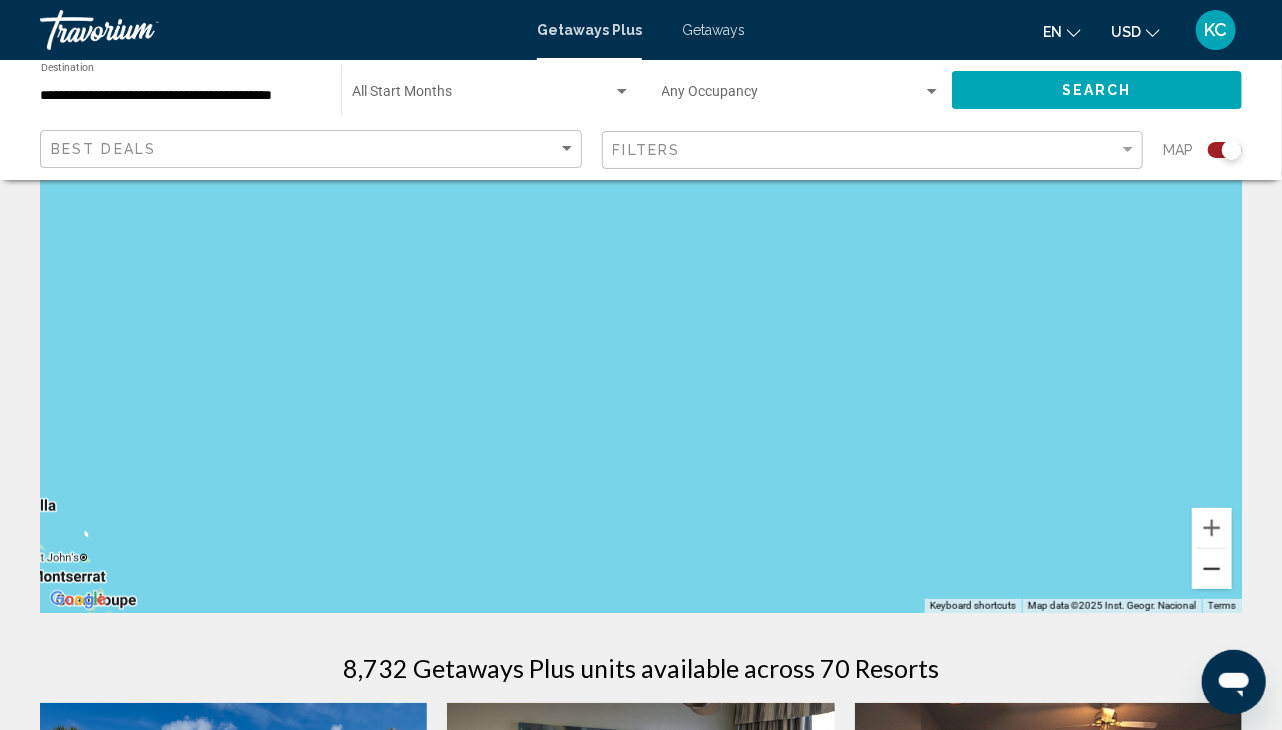 click at bounding box center (1212, 569) 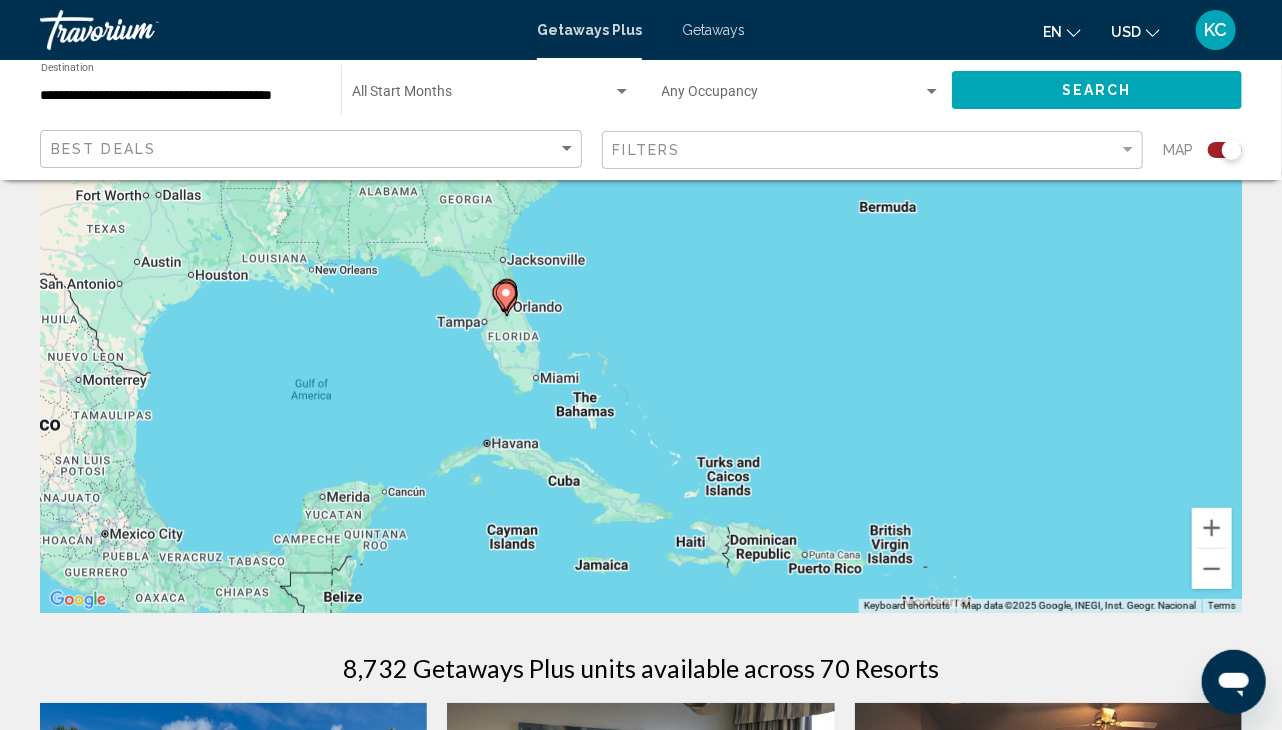 drag, startPoint x: 246, startPoint y: 321, endPoint x: 836, endPoint y: 474, distance: 609.5154 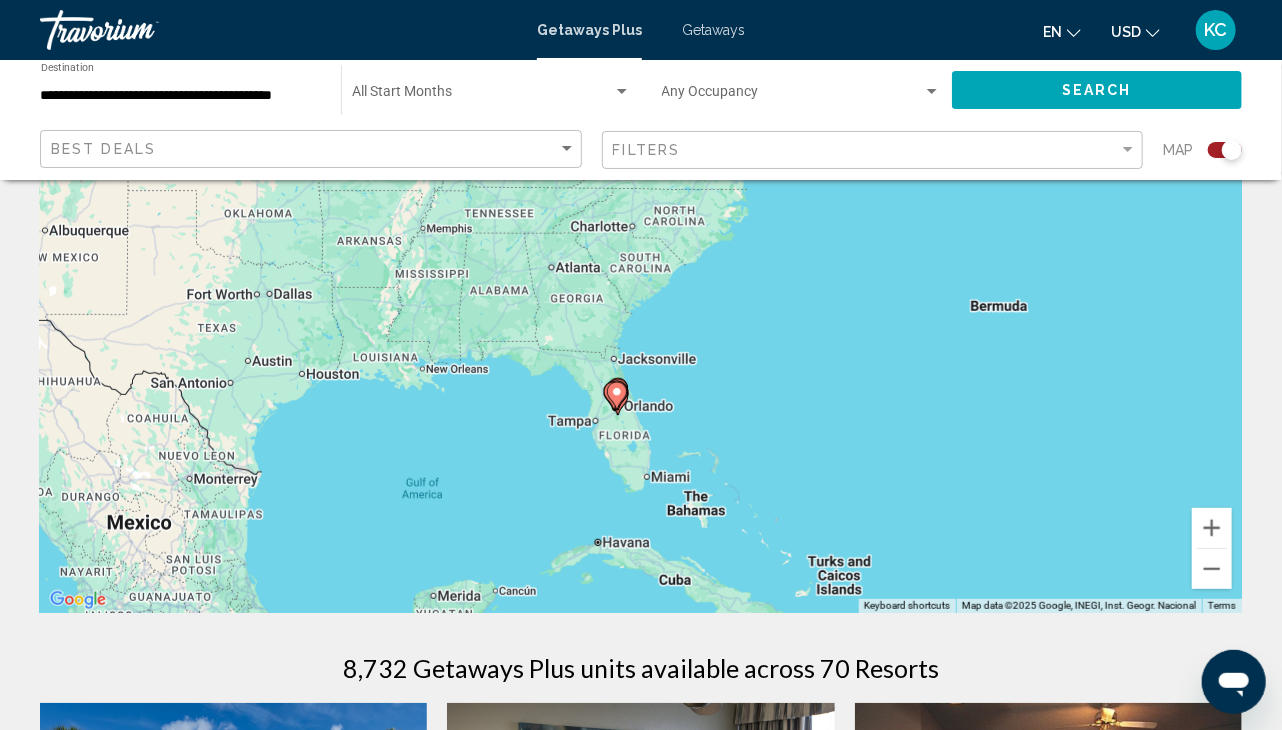 drag, startPoint x: 597, startPoint y: 305, endPoint x: 719, endPoint y: 397, distance: 152.80052 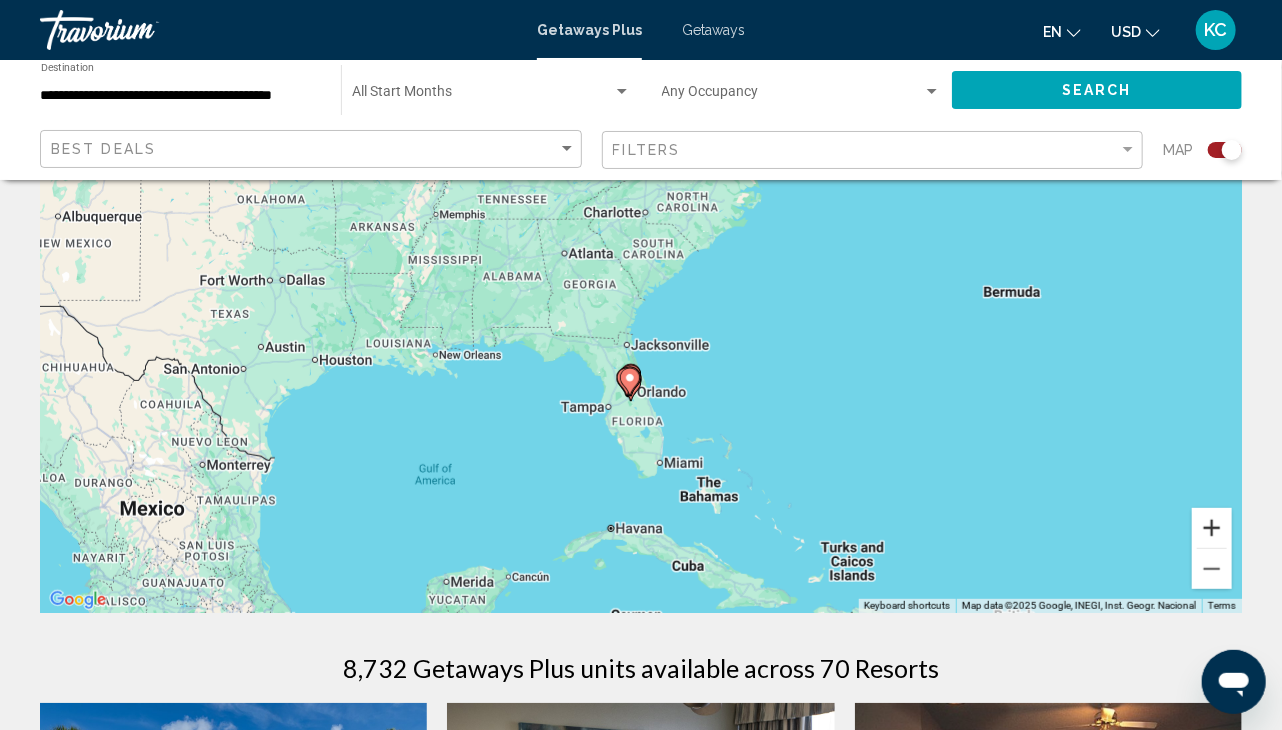 click at bounding box center (1212, 528) 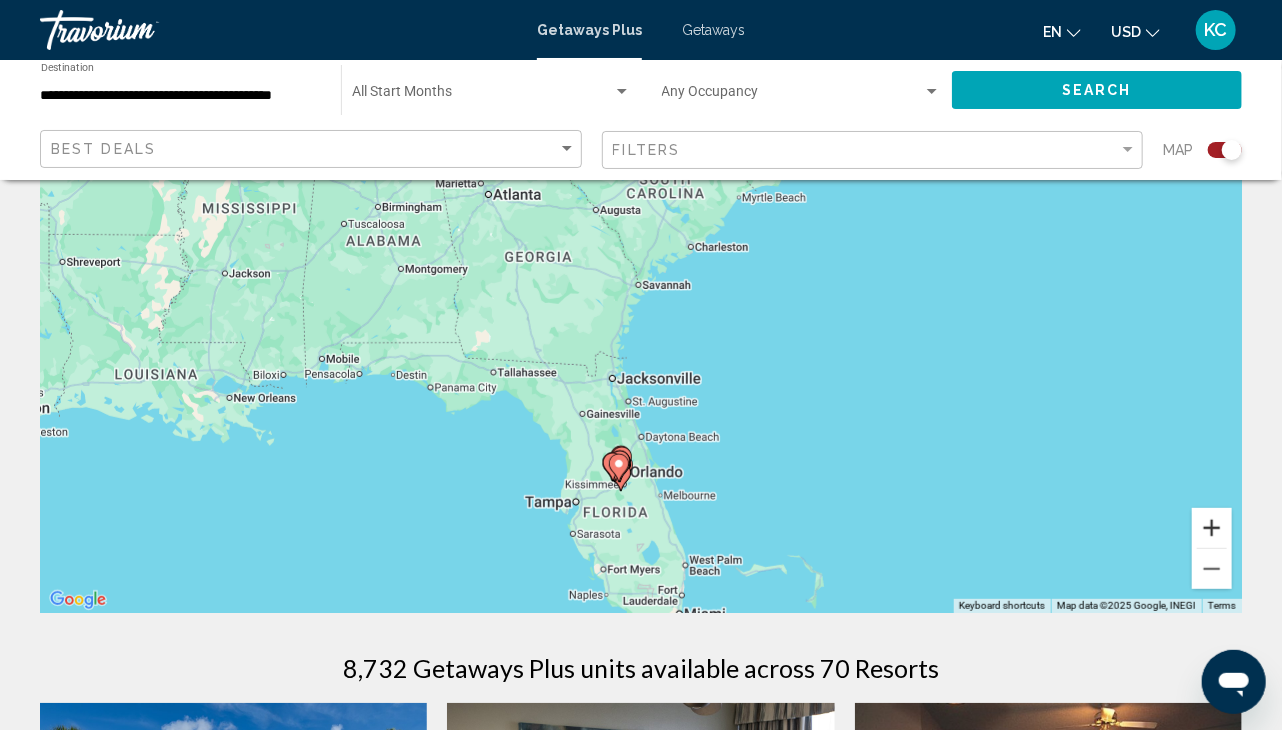click at bounding box center [1212, 528] 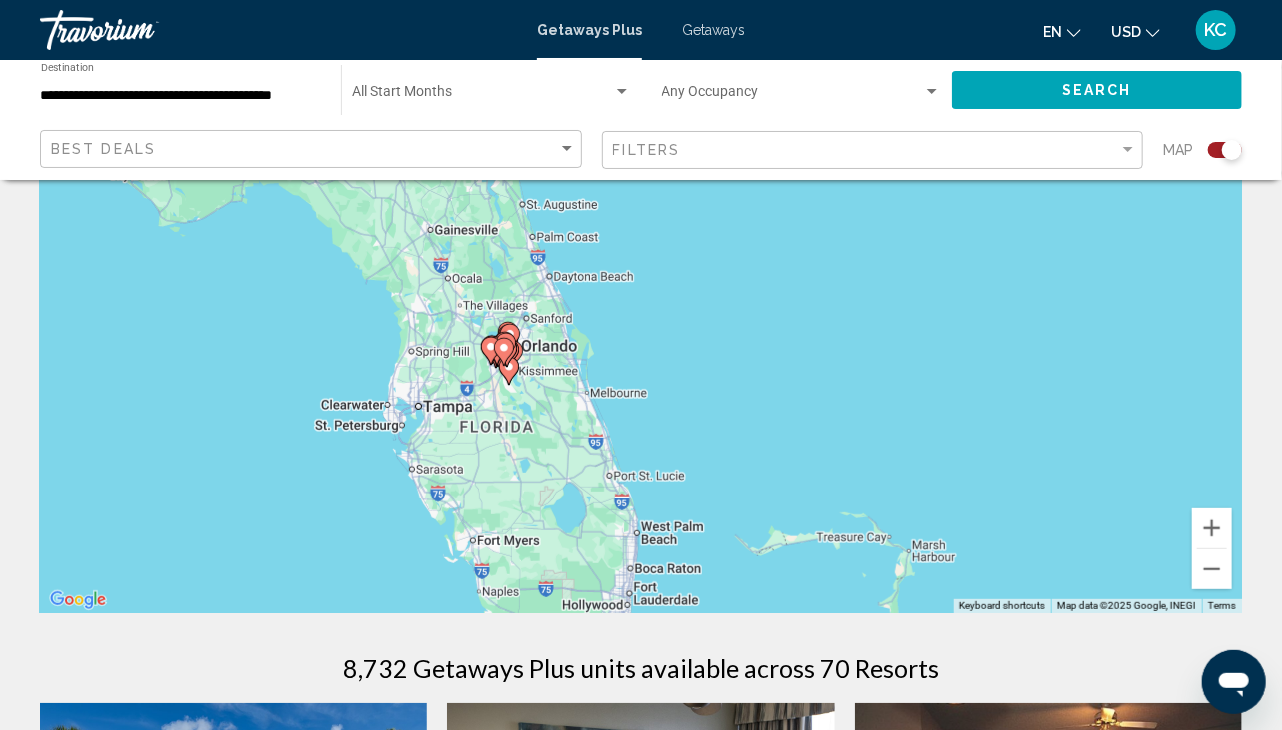 drag, startPoint x: 833, startPoint y: 452, endPoint x: 736, endPoint y: 159, distance: 308.63895 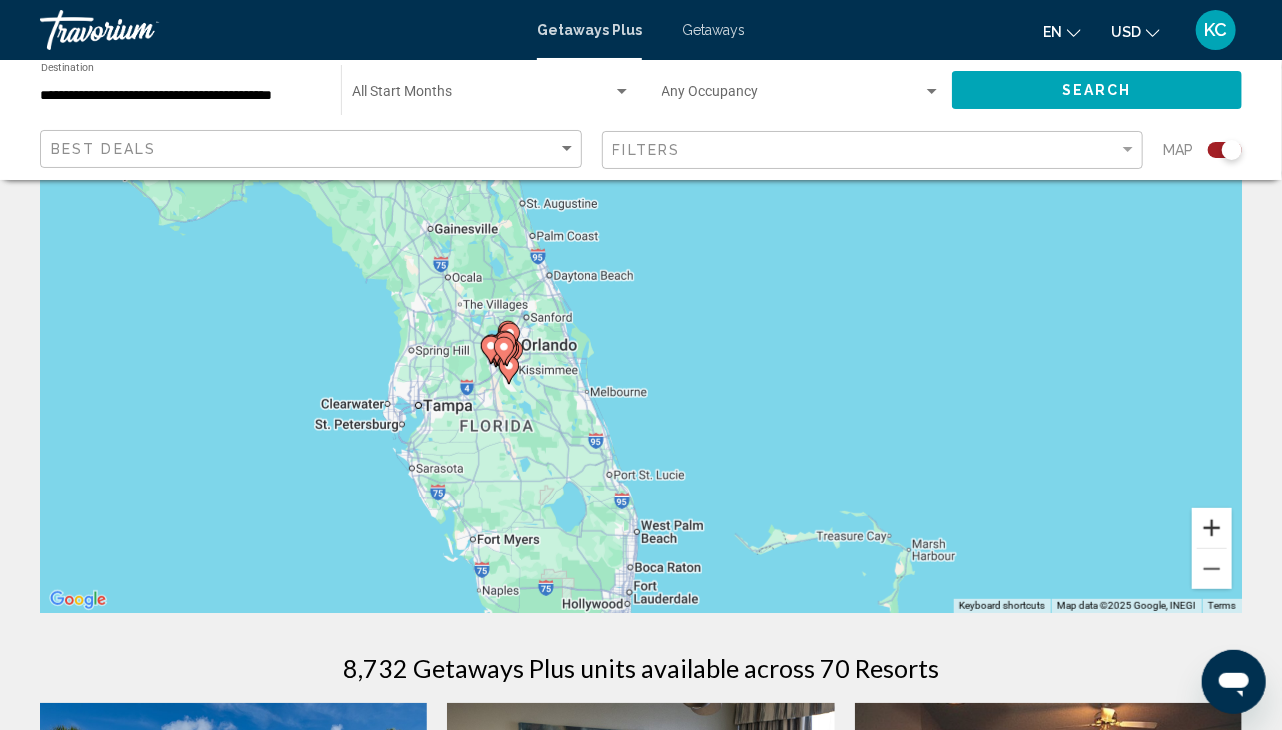 click at bounding box center (1212, 528) 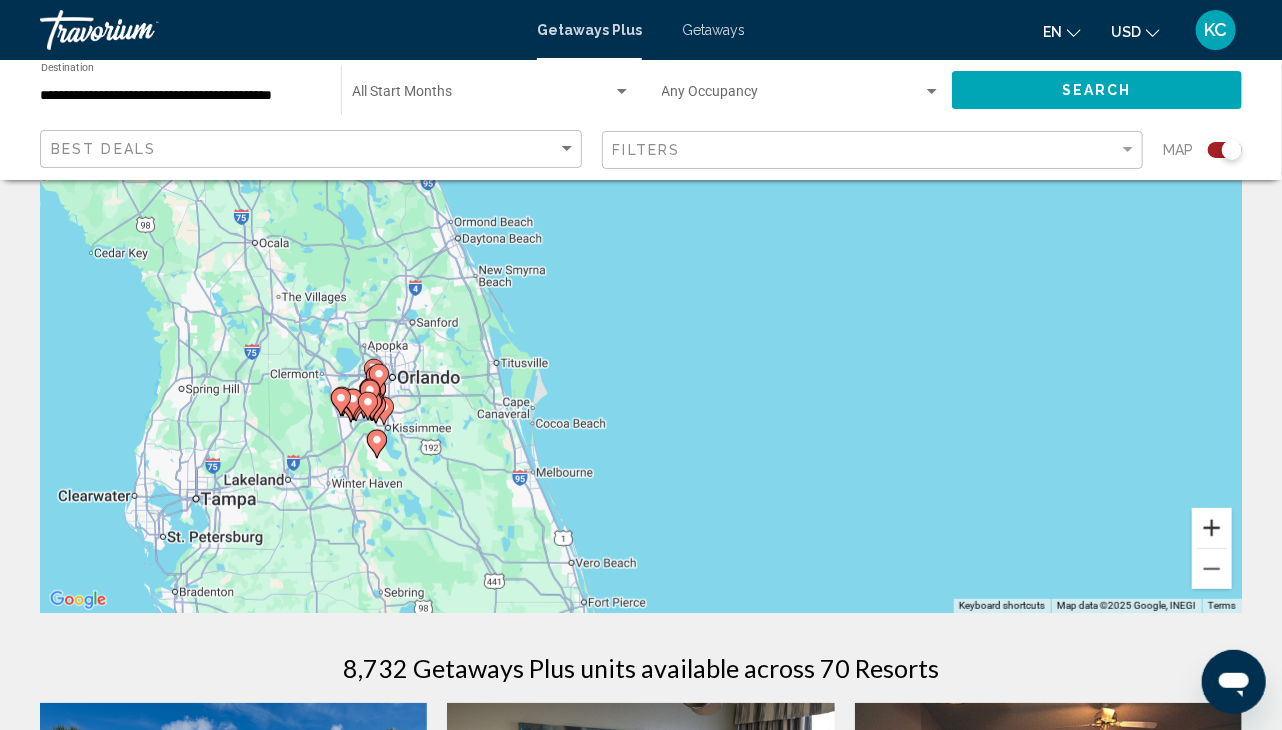 click at bounding box center [1212, 528] 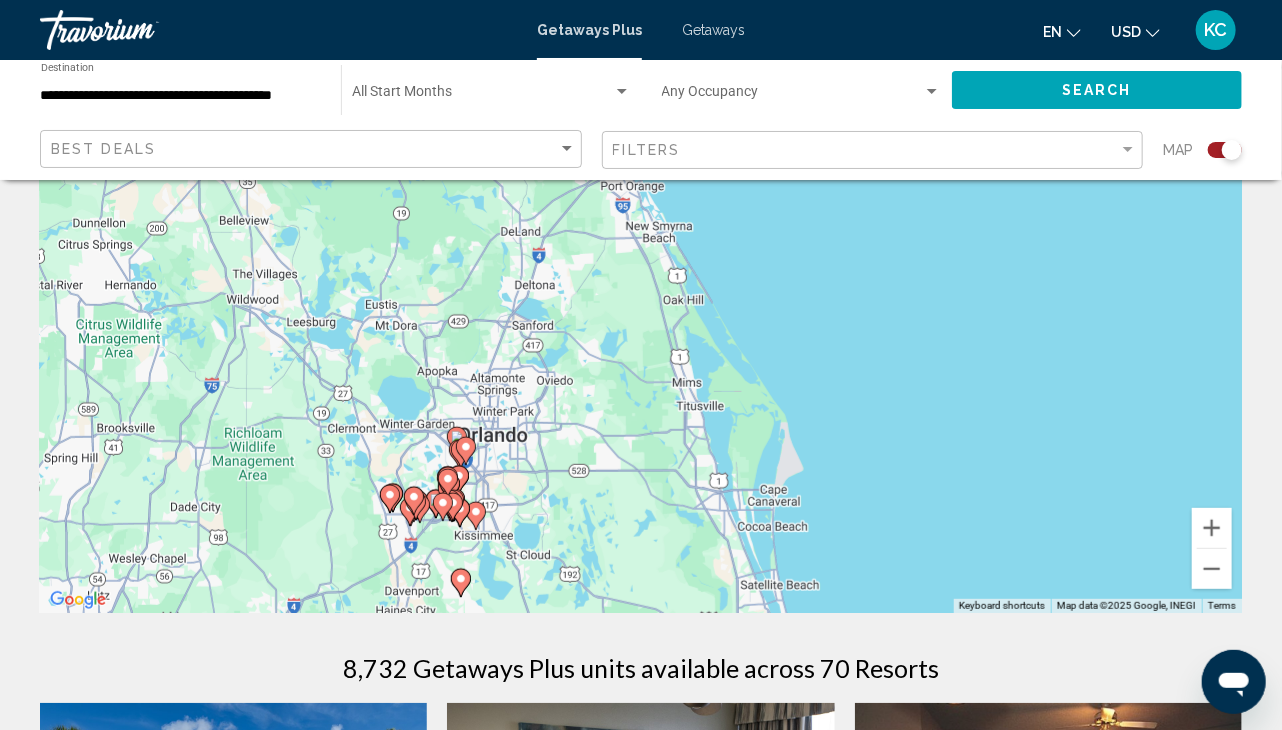 drag, startPoint x: 172, startPoint y: 525, endPoint x: 529, endPoint y: 512, distance: 357.2366 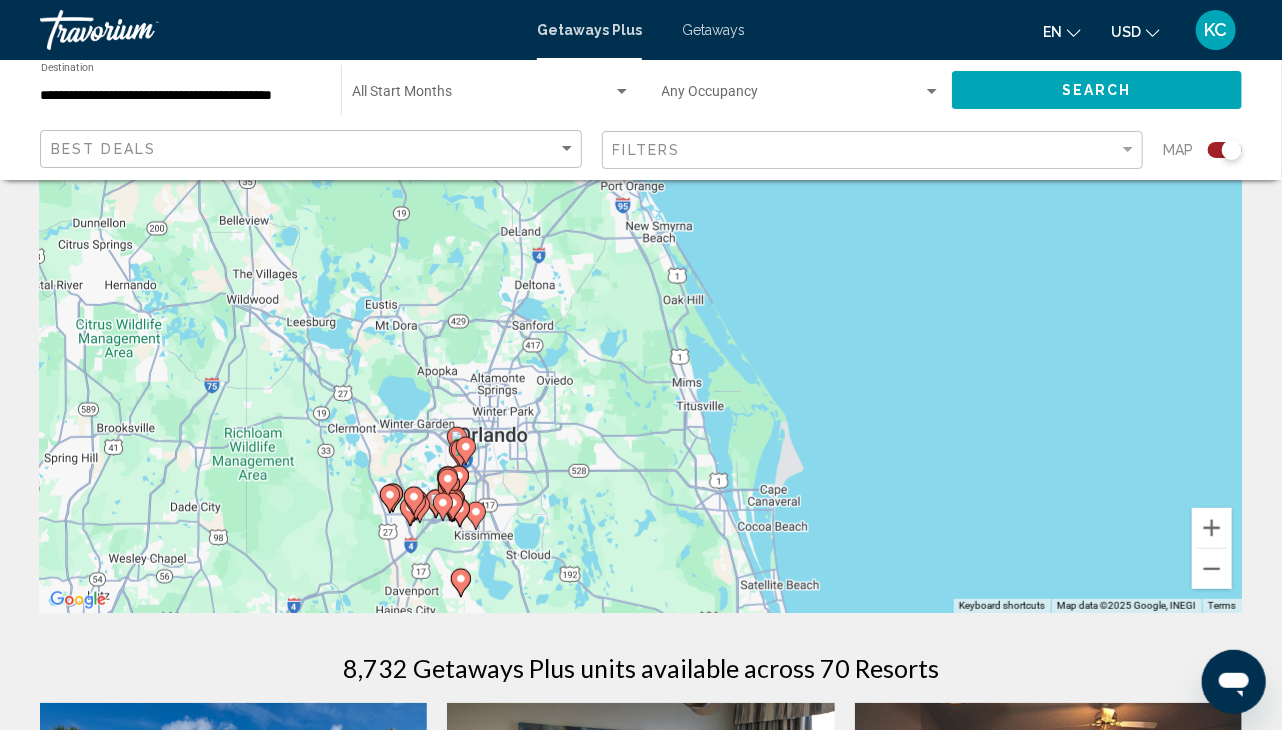 click on "To activate drag with keyboard, press Alt + Enter. Once in keyboard drag state, use the arrow keys to move the marker. To complete the drag, press the Enter key. To cancel, press Escape." at bounding box center [641, 313] 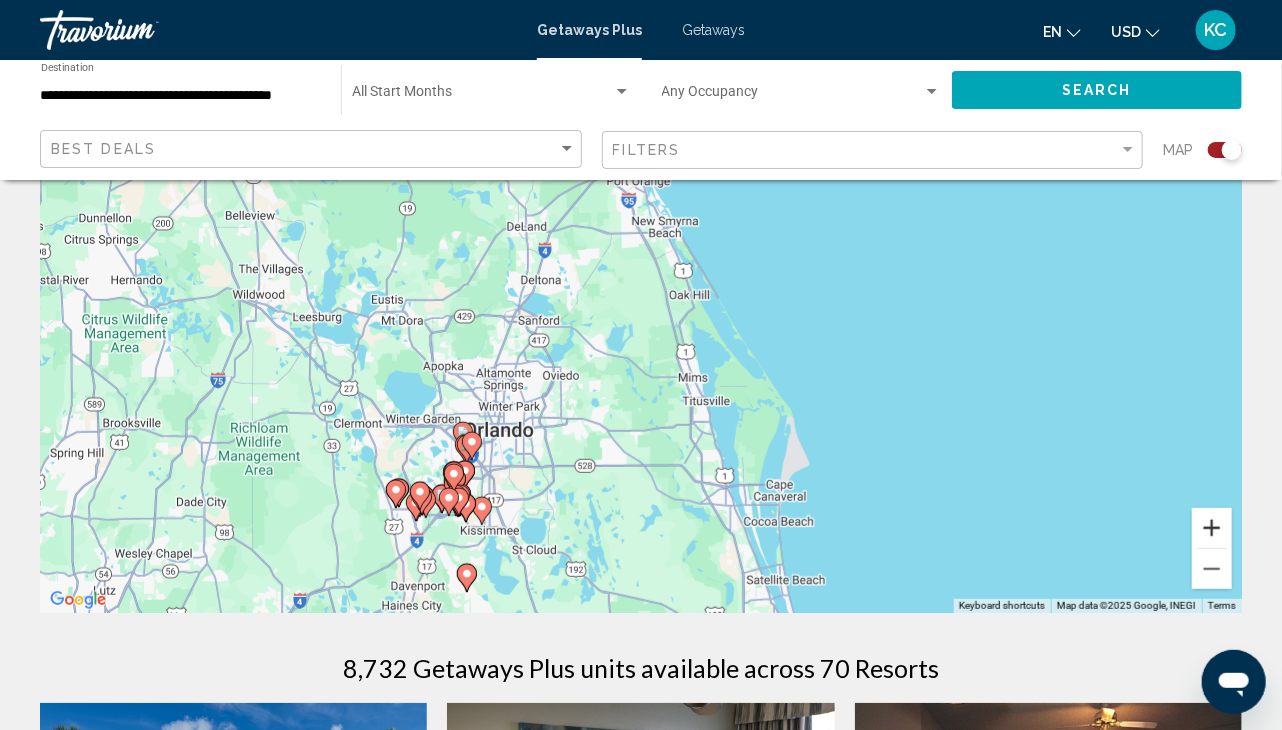 click at bounding box center (1212, 528) 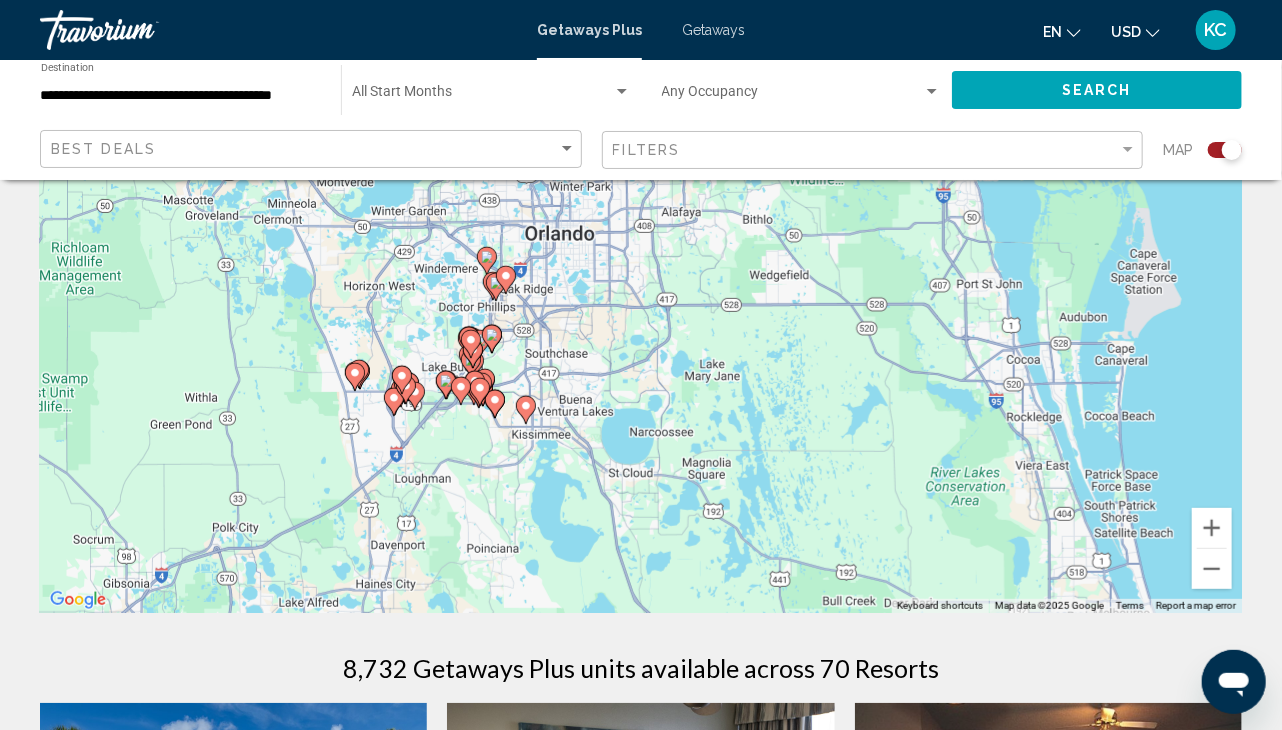 drag, startPoint x: 453, startPoint y: 526, endPoint x: 656, endPoint y: 210, distance: 375.5862 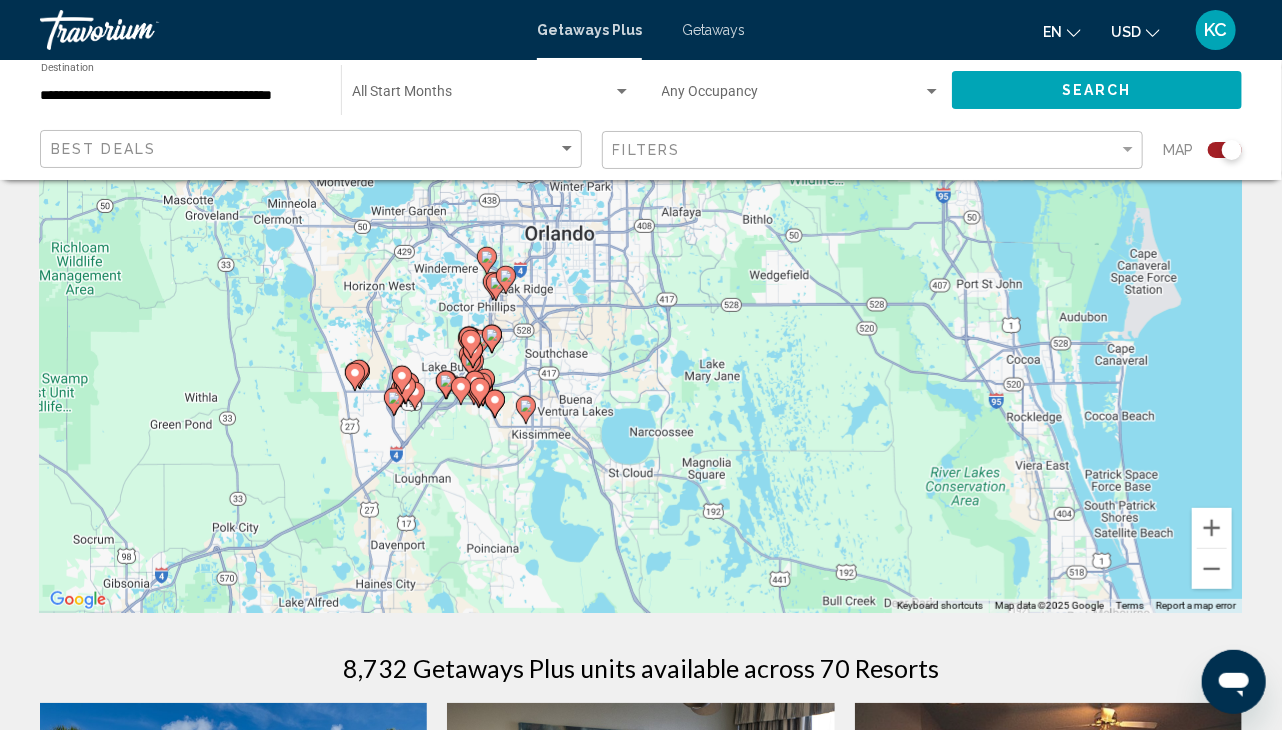click on "To activate drag with keyboard, press Alt + Enter. Once in keyboard drag state, use the arrow keys to move the marker. To complete the drag, press the Enter key. To cancel, press Escape." at bounding box center (641, 313) 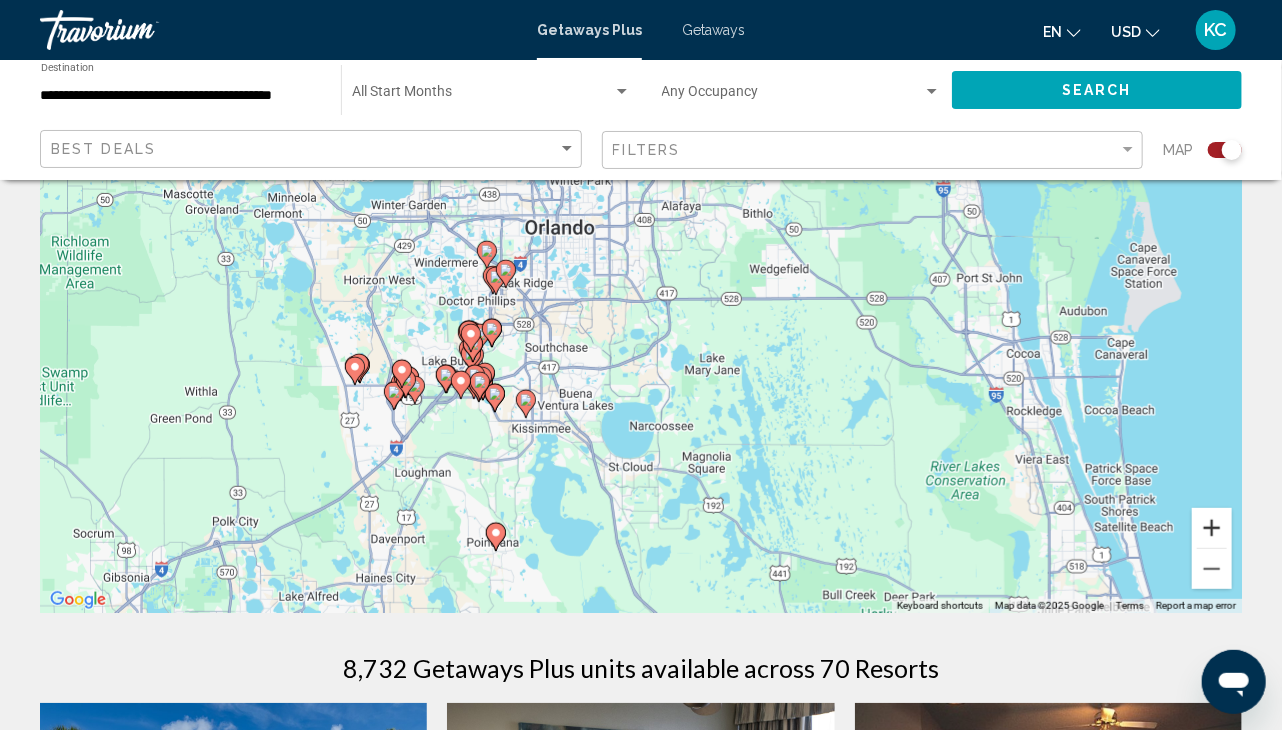 click at bounding box center [1212, 528] 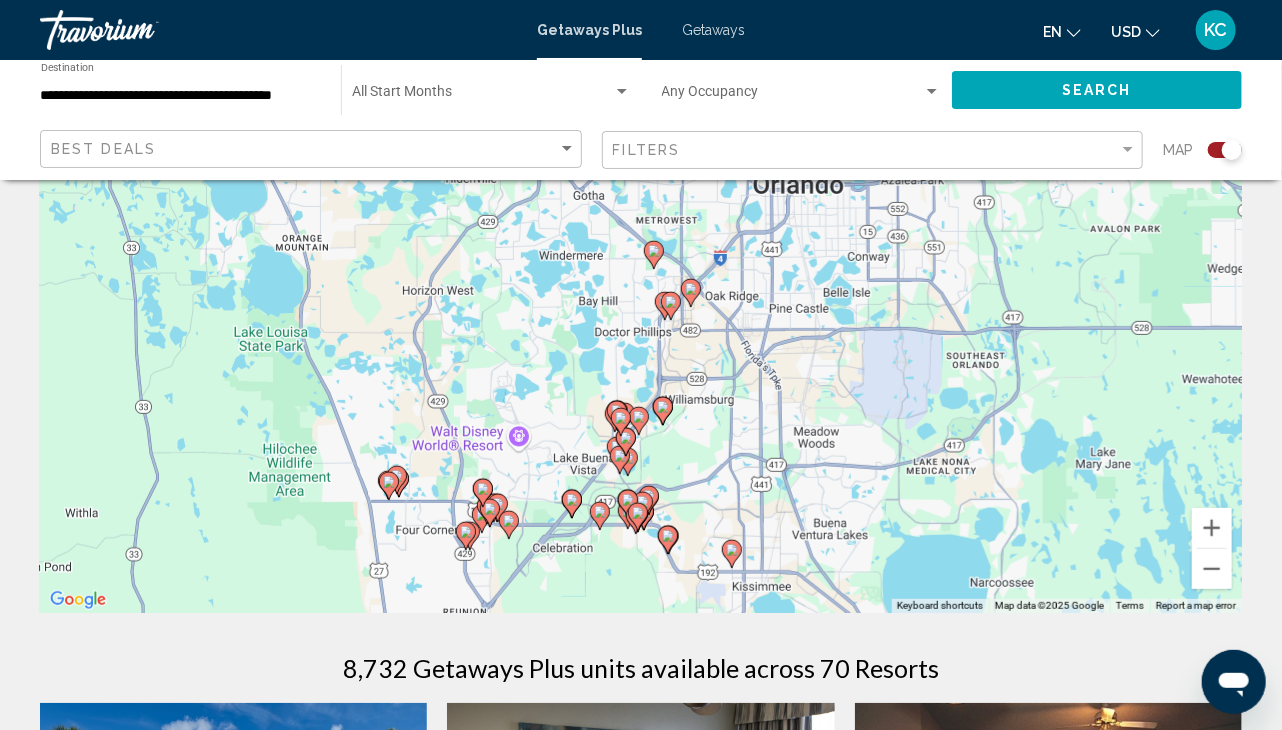drag, startPoint x: 461, startPoint y: 395, endPoint x: 780, endPoint y: 425, distance: 320.40756 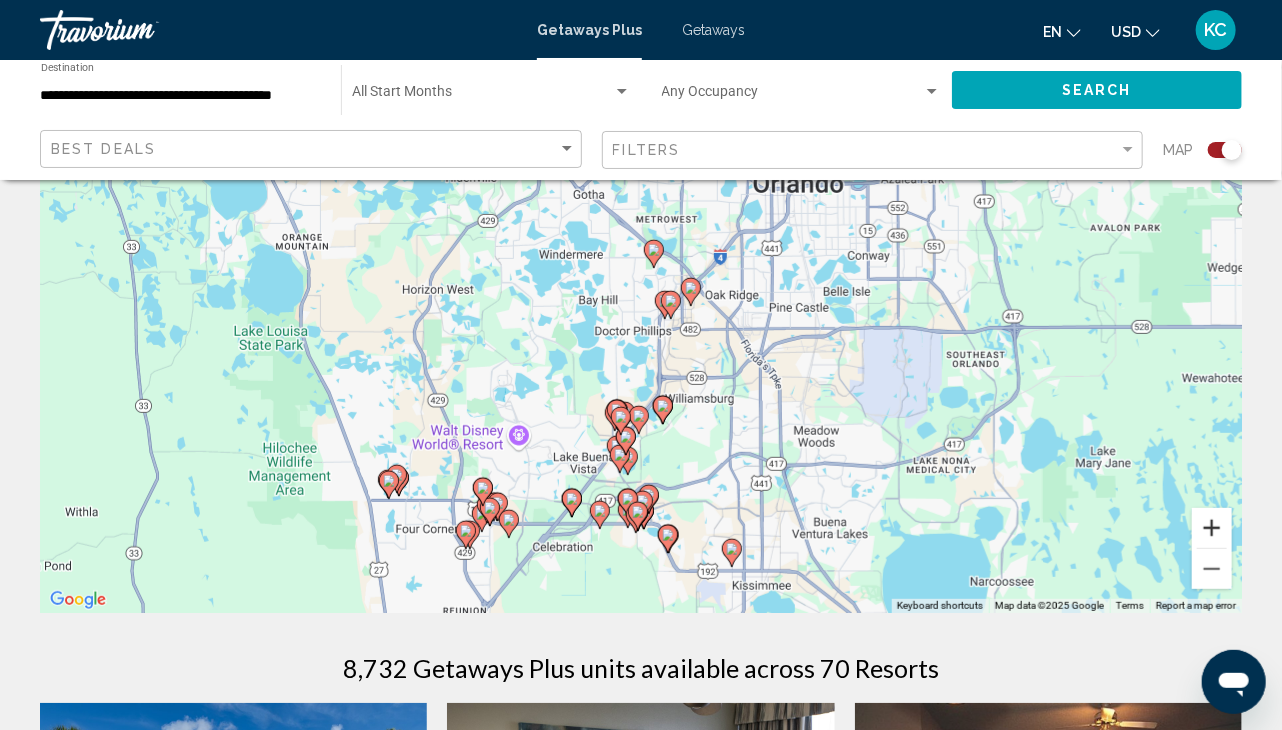 click at bounding box center [1212, 528] 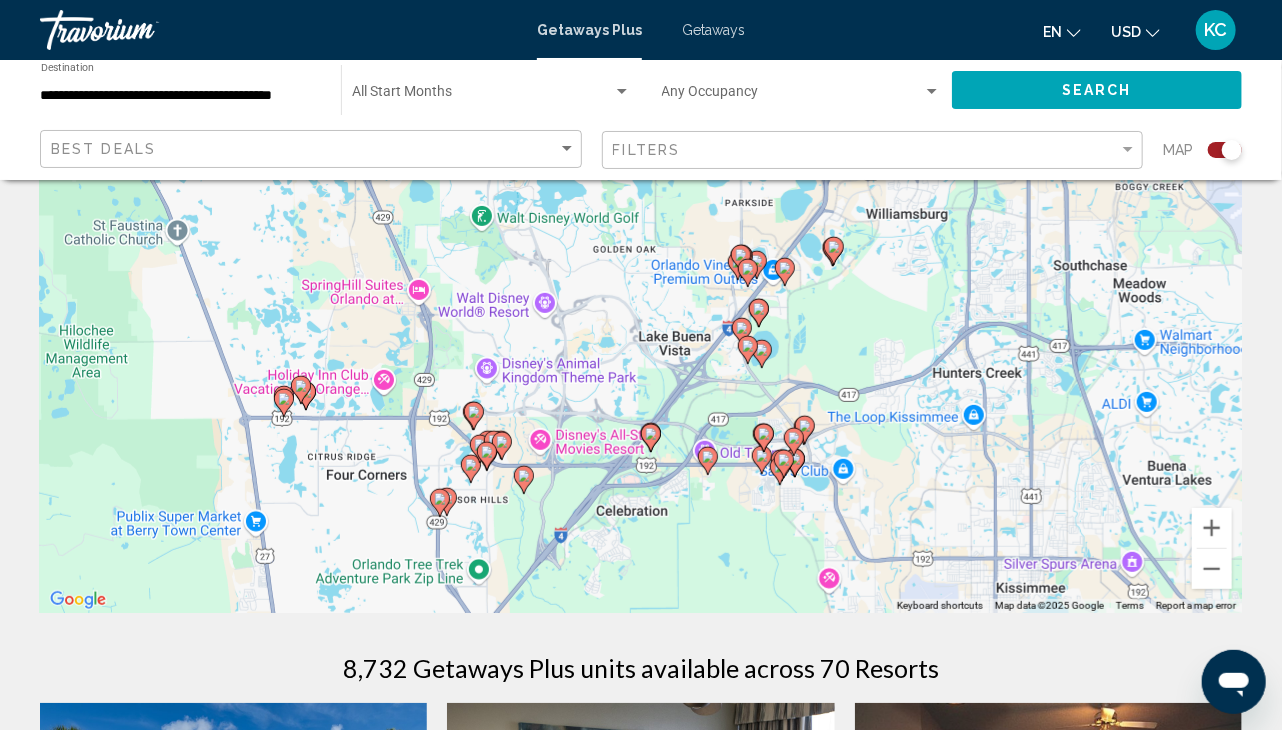 drag, startPoint x: 767, startPoint y: 525, endPoint x: 917, endPoint y: 244, distance: 318.52942 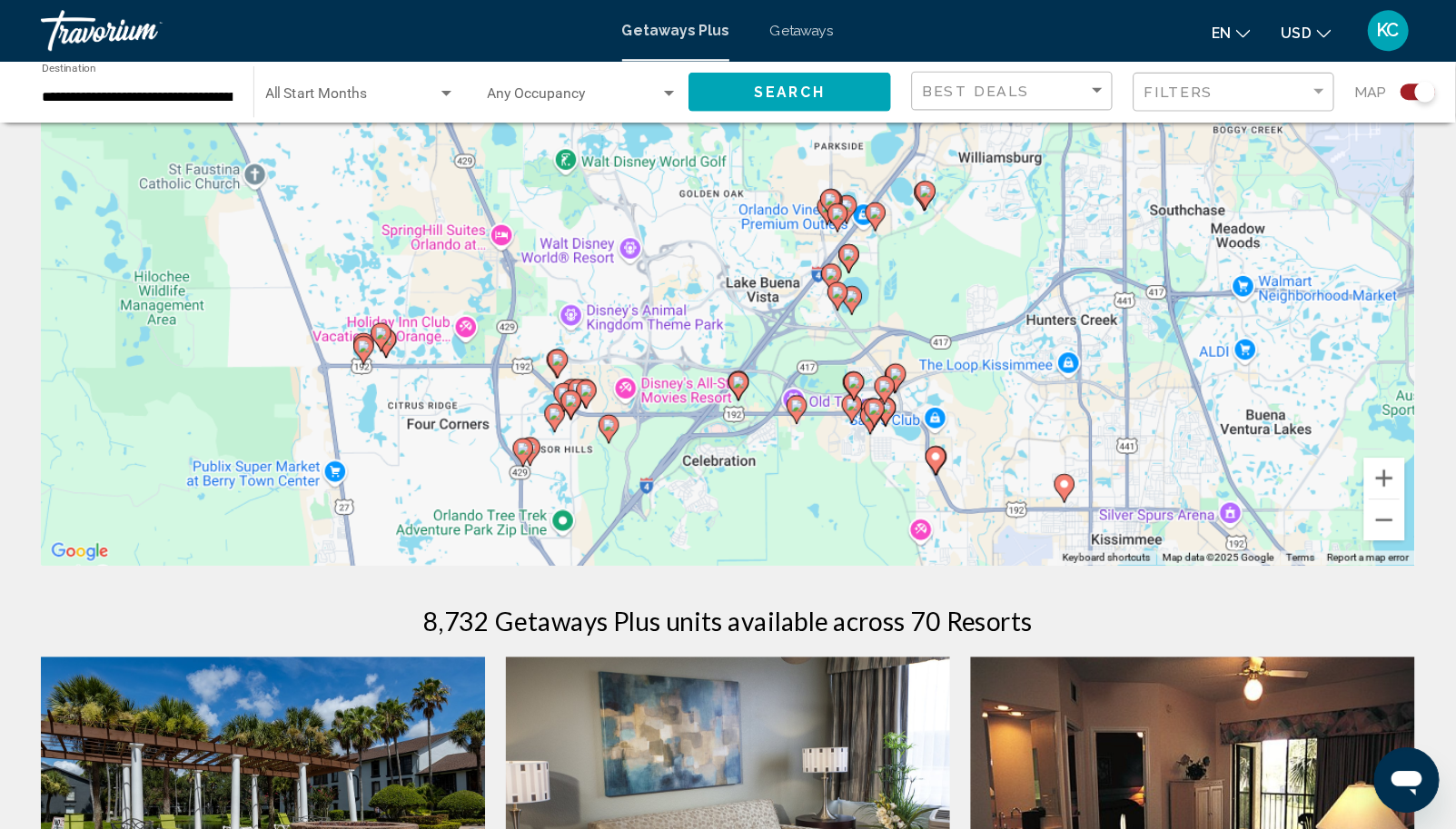 scroll, scrollTop: 171, scrollLeft: 0, axis: vertical 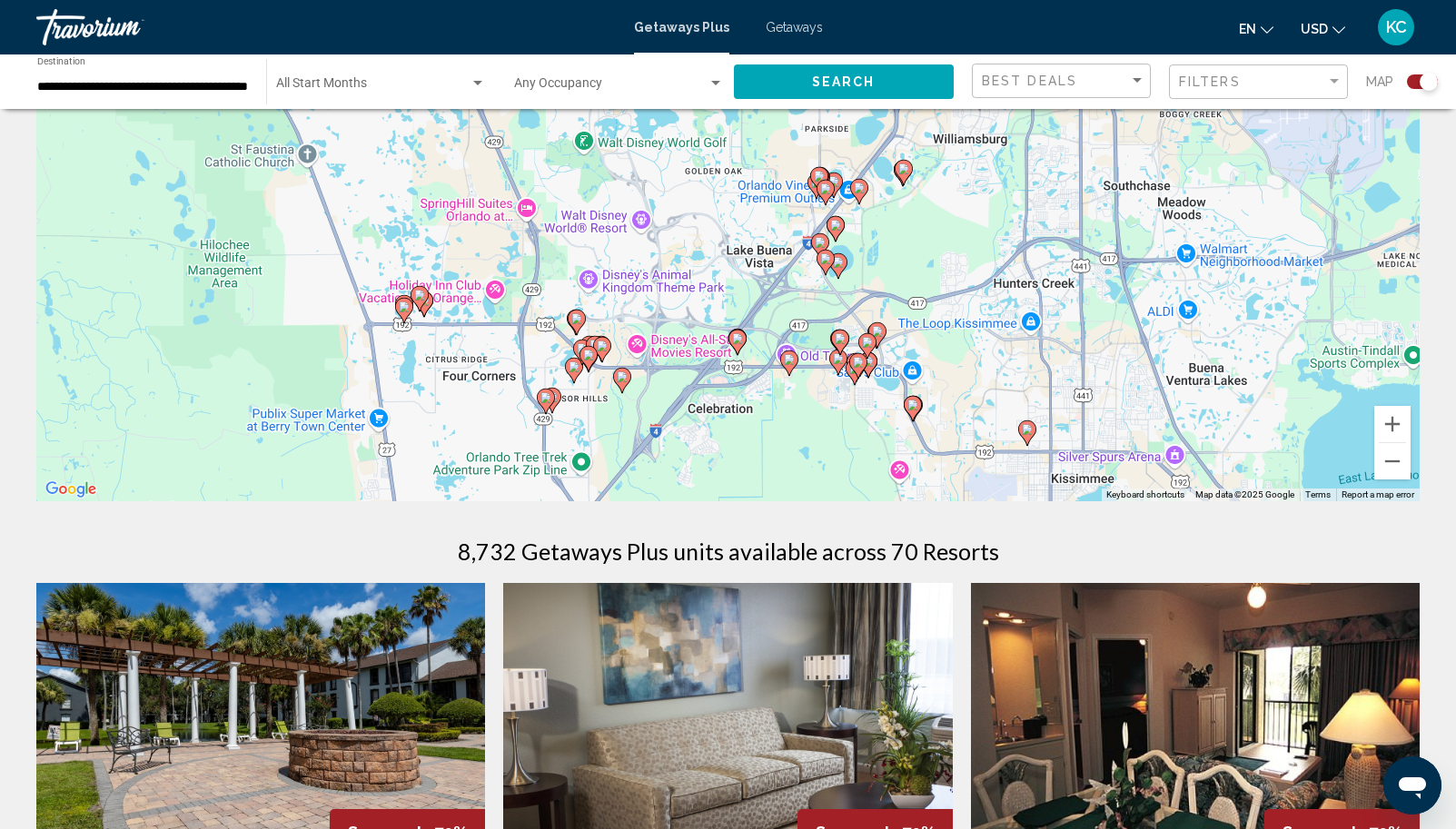 drag, startPoint x: 1161, startPoint y: 1, endPoint x: 365, endPoint y: 538, distance: 960.2005 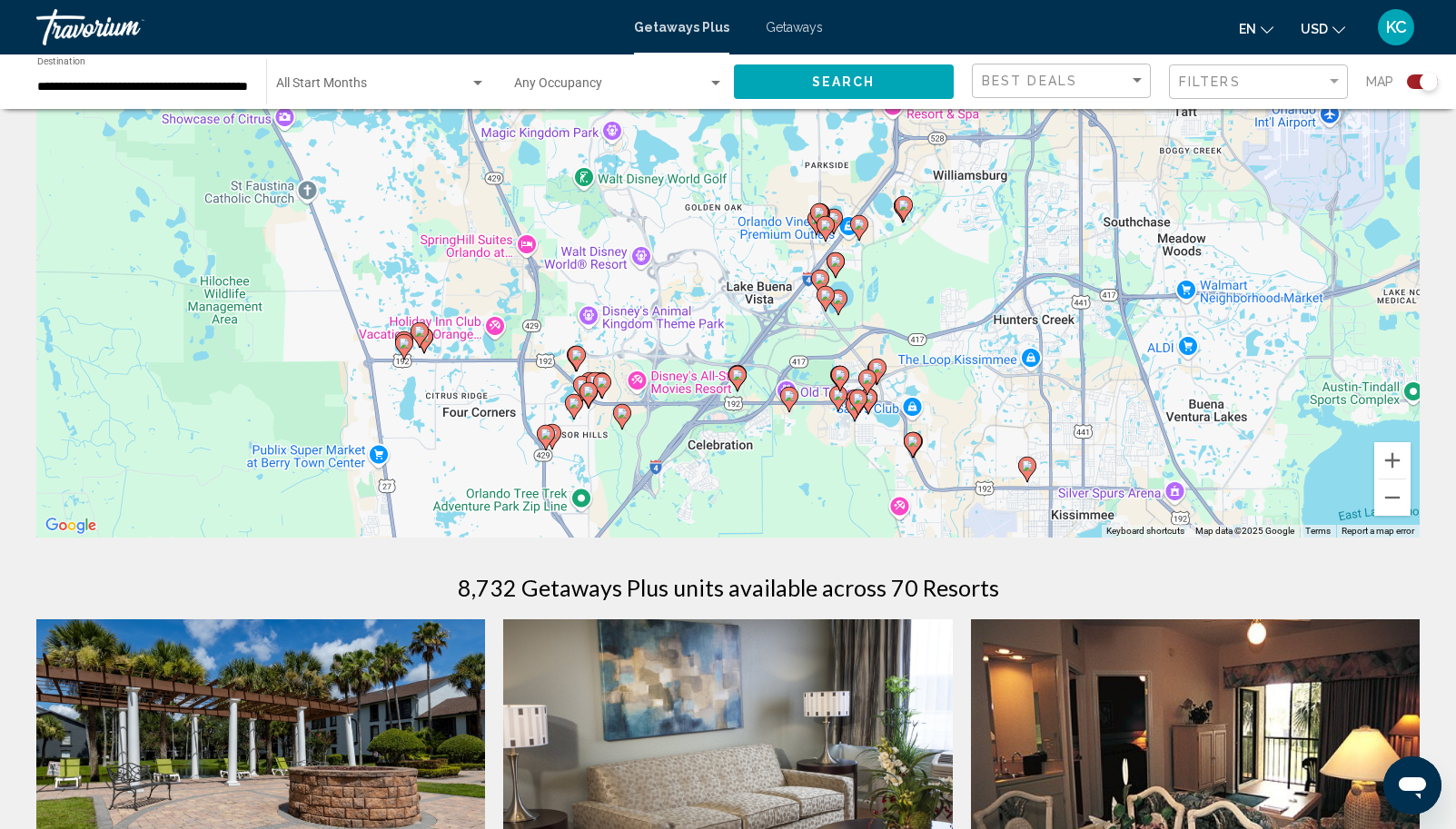 scroll, scrollTop: 0, scrollLeft: 0, axis: both 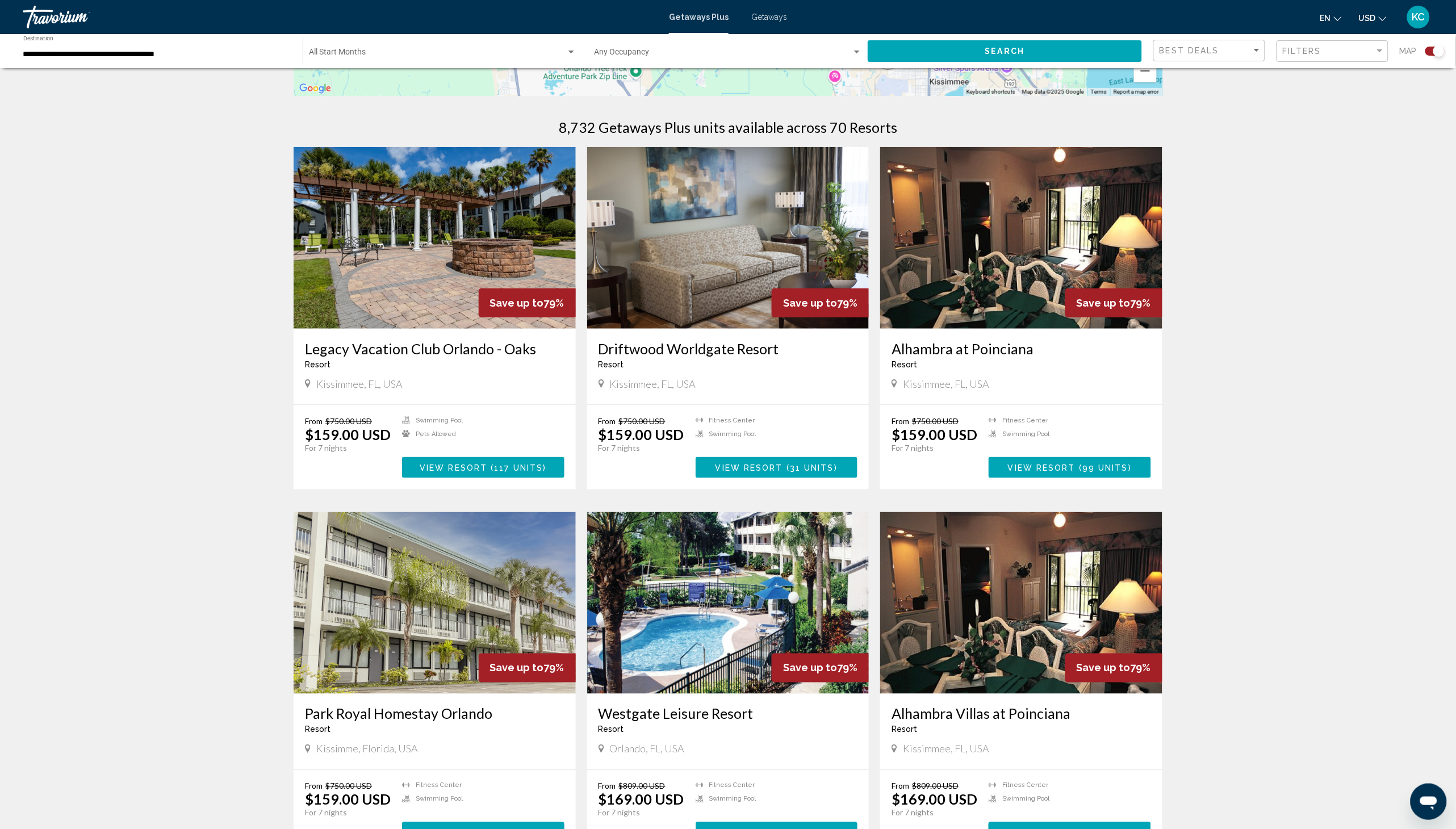 drag, startPoint x: 906, startPoint y: 0, endPoint x: 115, endPoint y: 249, distance: 829.2659 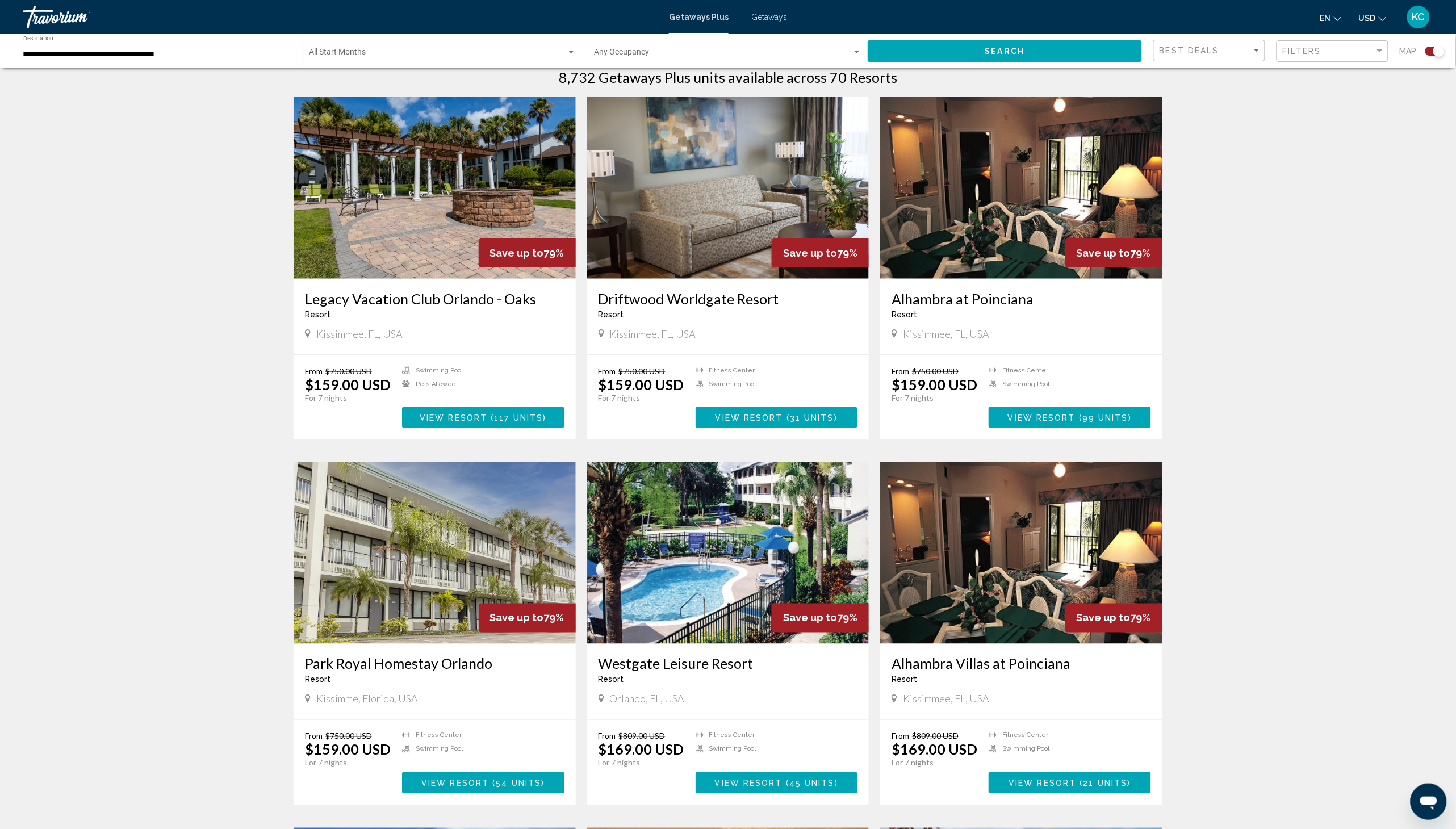 scroll, scrollTop: 372, scrollLeft: 0, axis: vertical 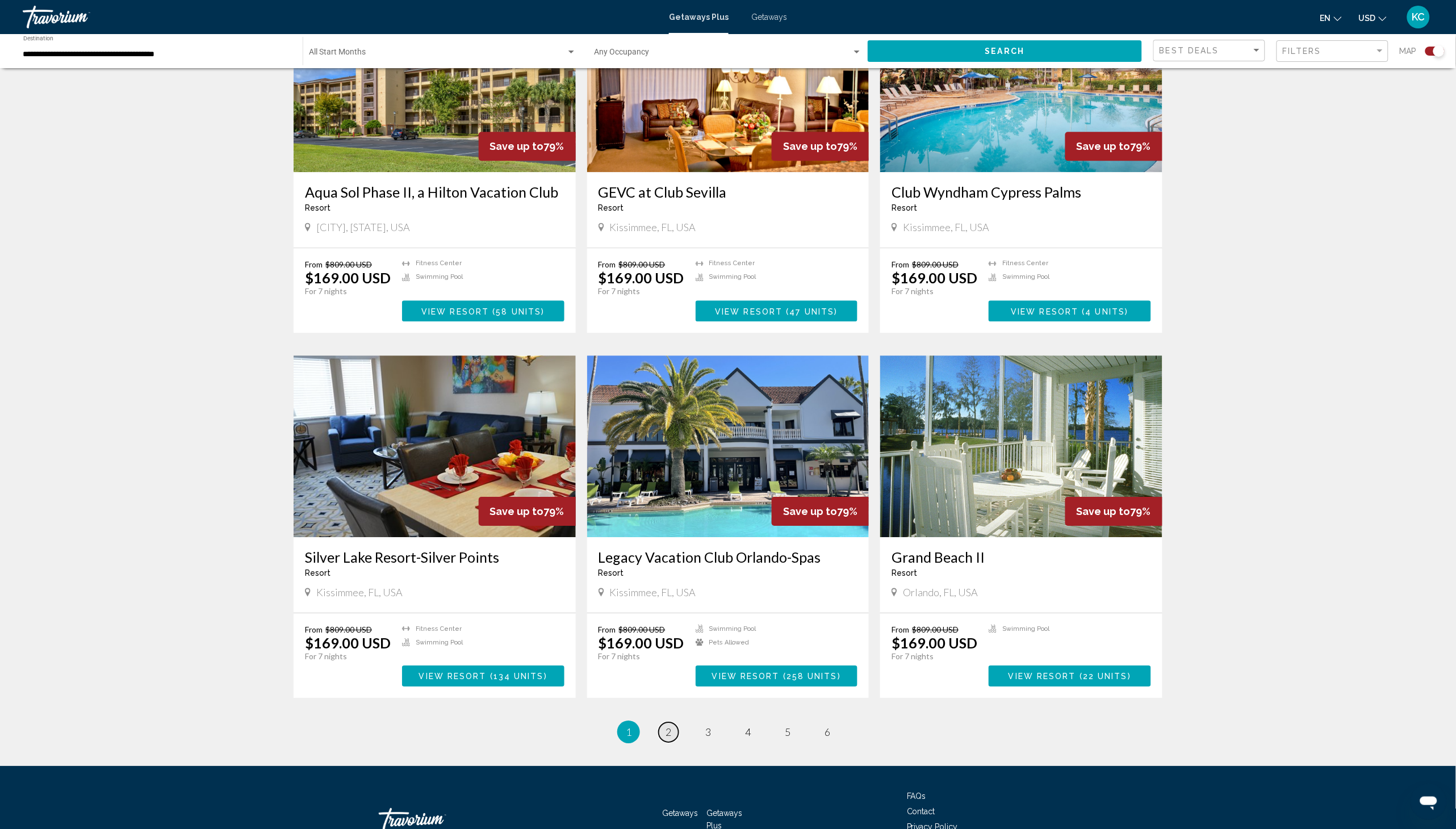 click on "page  2" at bounding box center (668, 732) 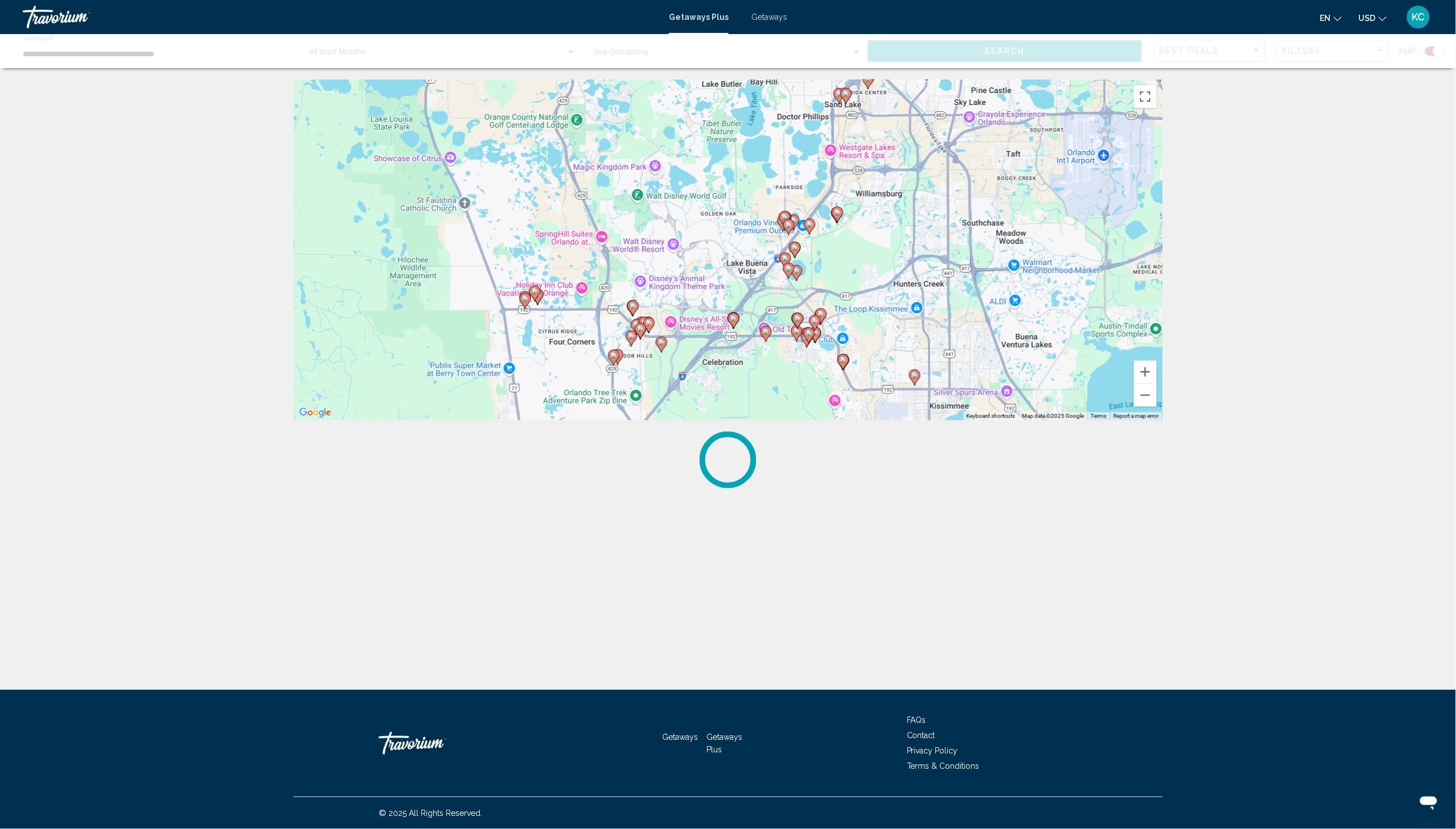 scroll, scrollTop: 0, scrollLeft: 0, axis: both 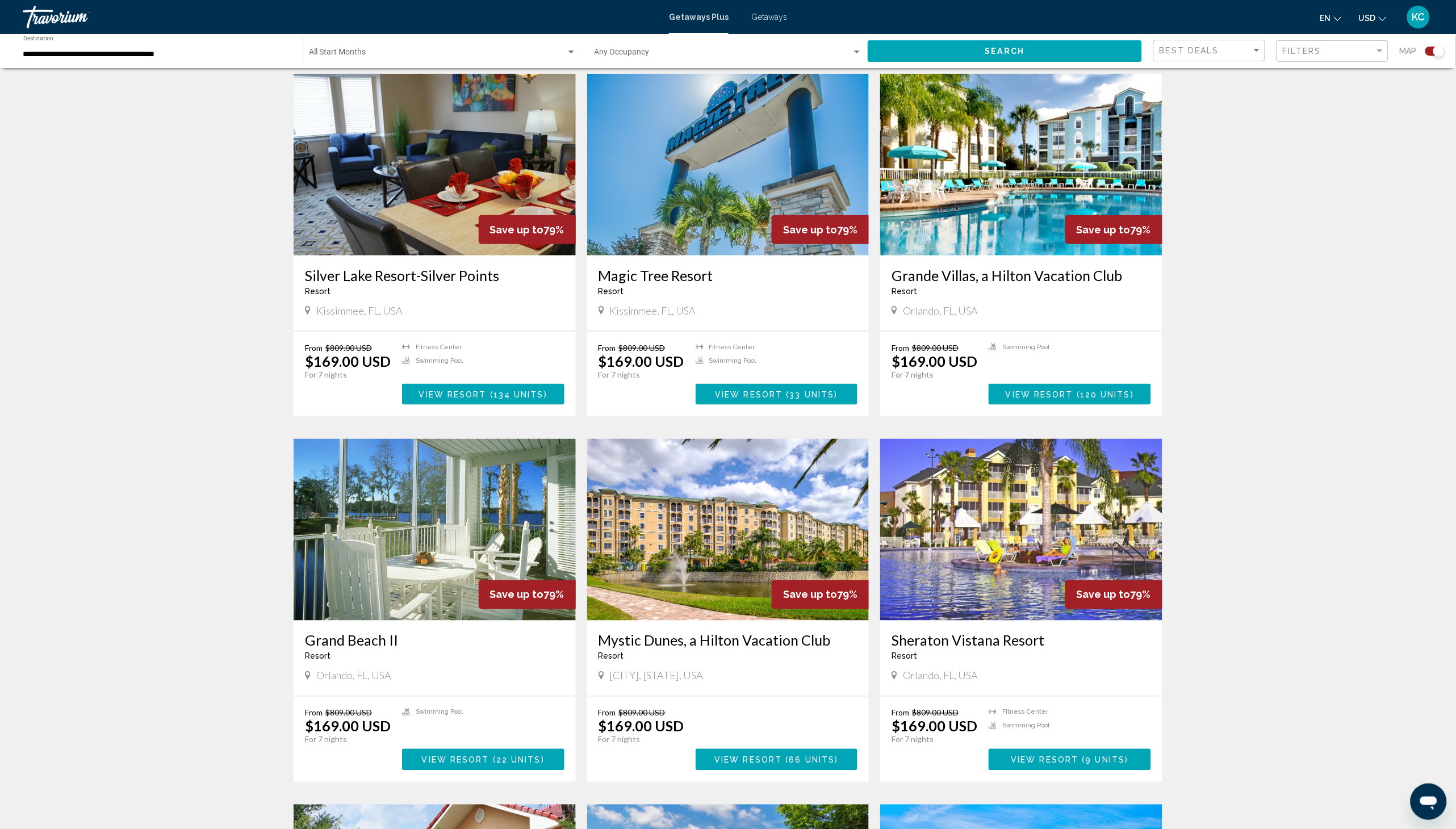 click on "← Move left → Move right ↑ Move up ↓ Move down + Zoom in - Zoom out Home Jump left by 75% End Jump right by 75% Page Up Jump up by 75% Page Down Jump down by 75% To activate drag with keyboard, press Alt + Enter. Once in keyboard drag state, use the arrow keys to move the marker. To complete the drag, press the Enter key. To cancel, press Escape. Keyboard shortcuts Map Data Map data ©2025 Google Map data ©2025 Google 2 km  Click to toggle between metric and imperial units Terms Report a map error 8,732 Getaways Plus units available across 70 Resorts Save up to  79%   Silver Lake Resort-Silver Points  Resort  -  This is an adults only resort
[CITY], [STATE], USA From $809.00 USD $169.00 USD For 7 nights You save  $640.00 USD   temp  4.6
Fitness Center
Swimming Pool View Resort    ( 134 units )  Save up to  79%   Magic Tree Resort  Resort  -  From" at bounding box center [728, 619] 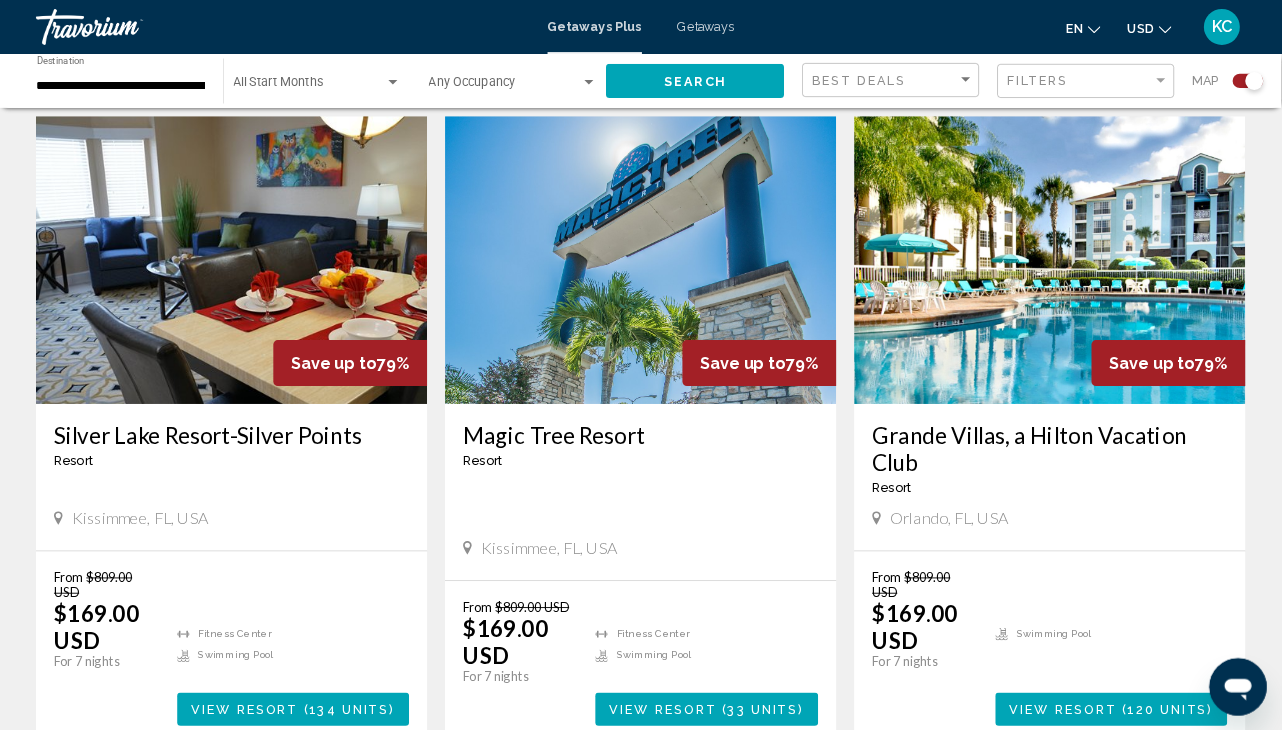 scroll, scrollTop: 701, scrollLeft: 0, axis: vertical 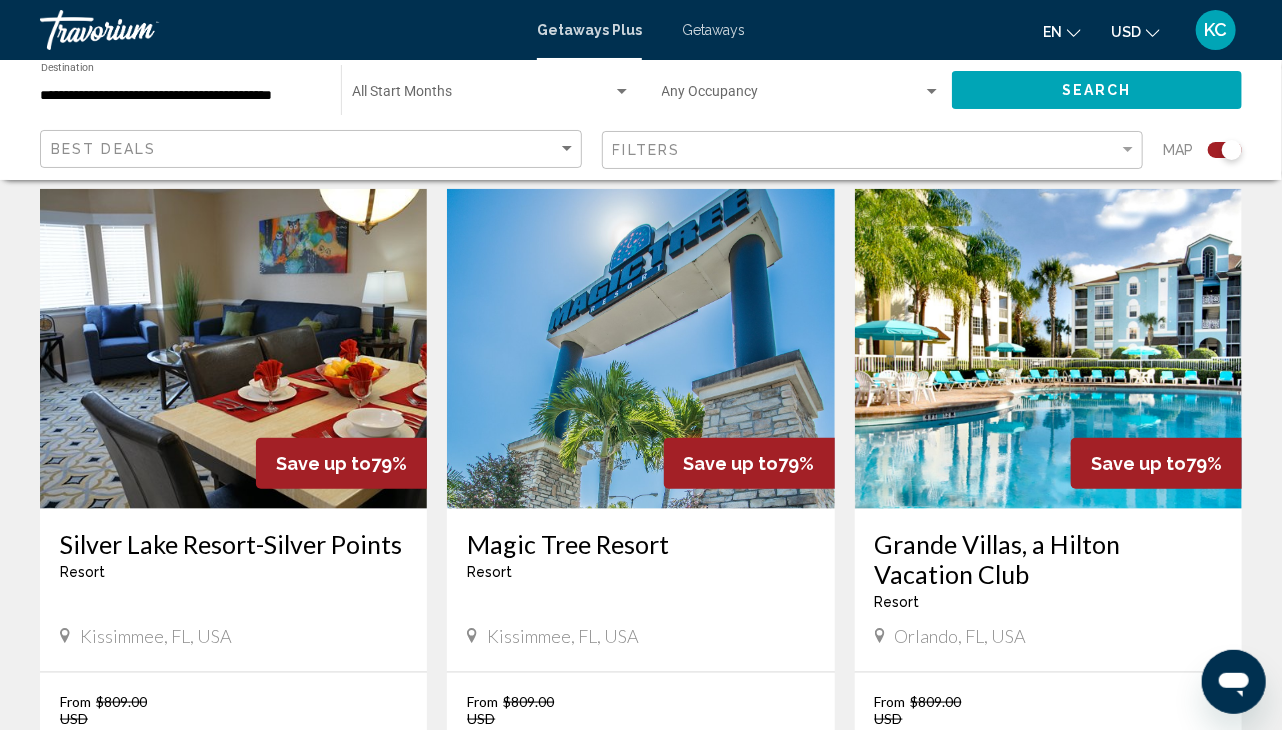 drag, startPoint x: 1563, startPoint y: 0, endPoint x: 468, endPoint y: 24, distance: 1095.263 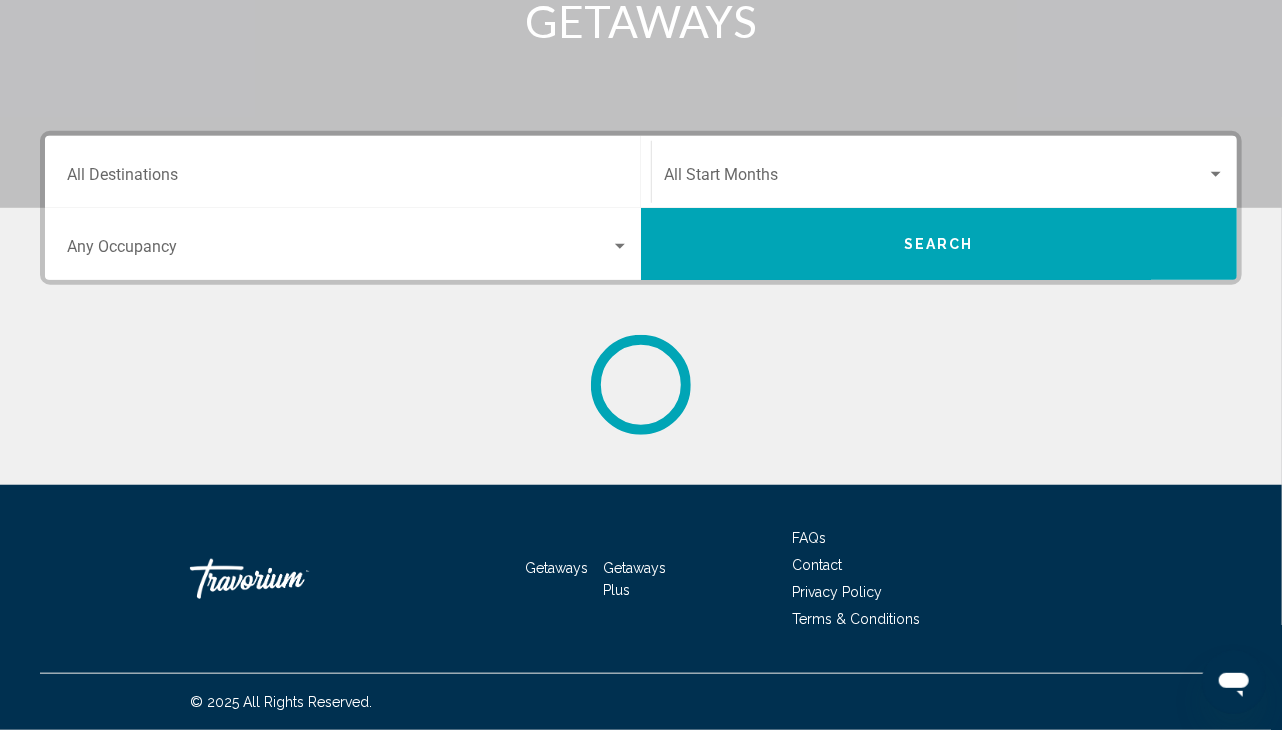 scroll, scrollTop: 0, scrollLeft: 0, axis: both 